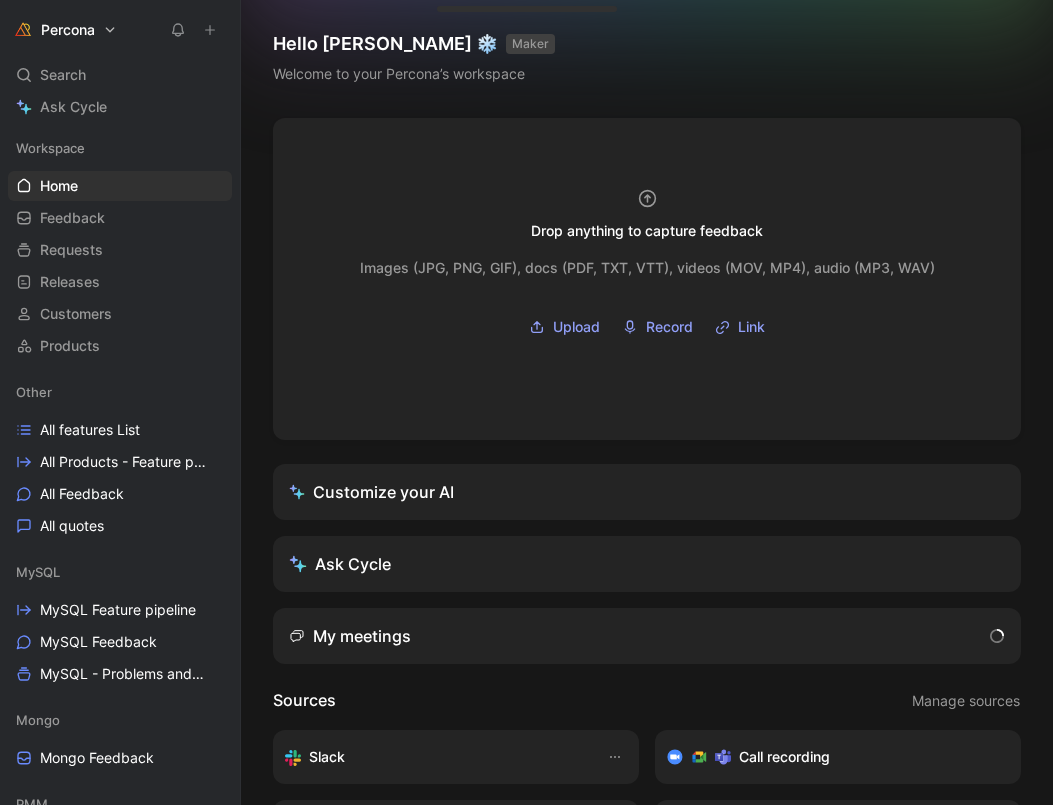 scroll, scrollTop: 0, scrollLeft: 0, axis: both 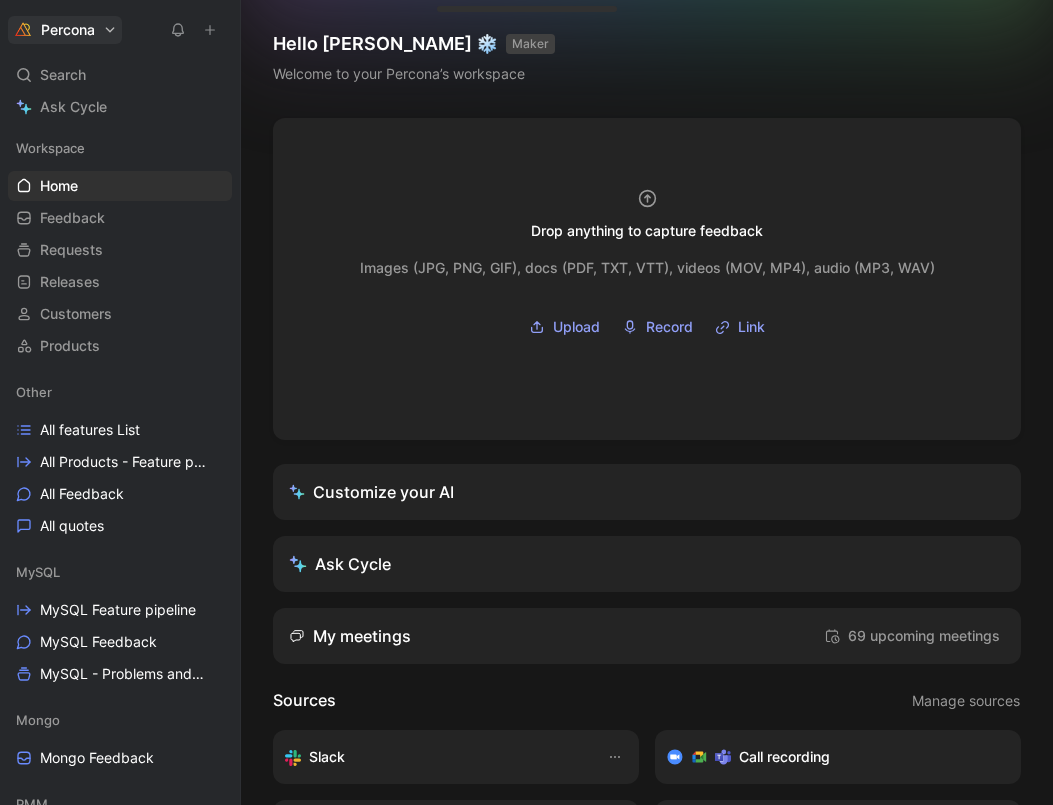 click on "Percona Search ⌘ K Ask Cycle Workspace Home G then H Feedback G then F Requests G then R Releases G then L Customers Products Other All features List All Products - Feature pipeline All Feedback All quotes MySQL MySQL Feature pipeline MySQL Feedback MySQL - Problems and Needs Mongo Mongo Feedback PMM PMM Roadmap PMM Requests PMM Quotes PMM Feedback Dashboards Product satisfaction Shipped VoC External VoC Internal Feature view Customer view Trends
To pick up a draggable item, press the space bar.
While dragging, use the arrow keys to move the item.
Press space again to drop the item in its new position, or press escape to cancel.
Introducing Changelog Enable now Help center Invite member Hello [PERSON_NAME] ❄️ MAKER Welcome to your Percona’s workspace Drop anything to capture feedback Images (JPG, PNG, GIF), docs (PDF, TXT, VTT), videos (MOV, MP4), audio (MP3, WAV) Upload Record Link Customize your AI Ask Cycle My meetings 69 upcoming meetings Sources Manage sources Slack Email" at bounding box center (526, 402) 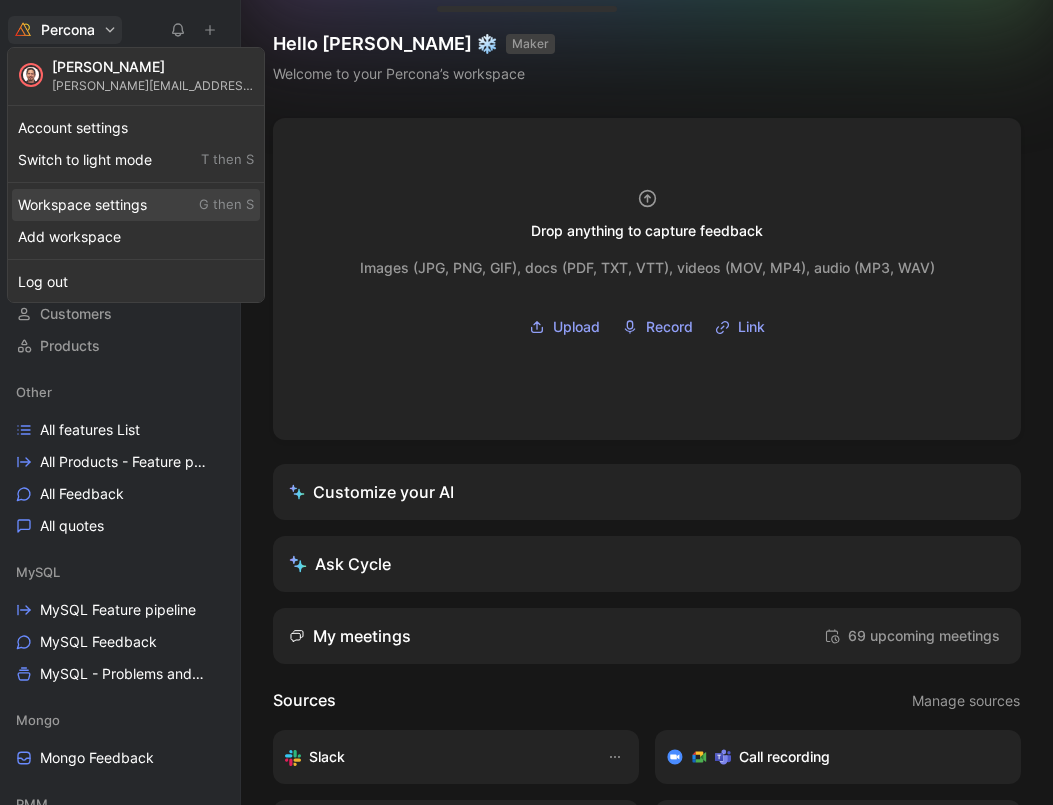click on "Workspace settings G then S" at bounding box center [136, 205] 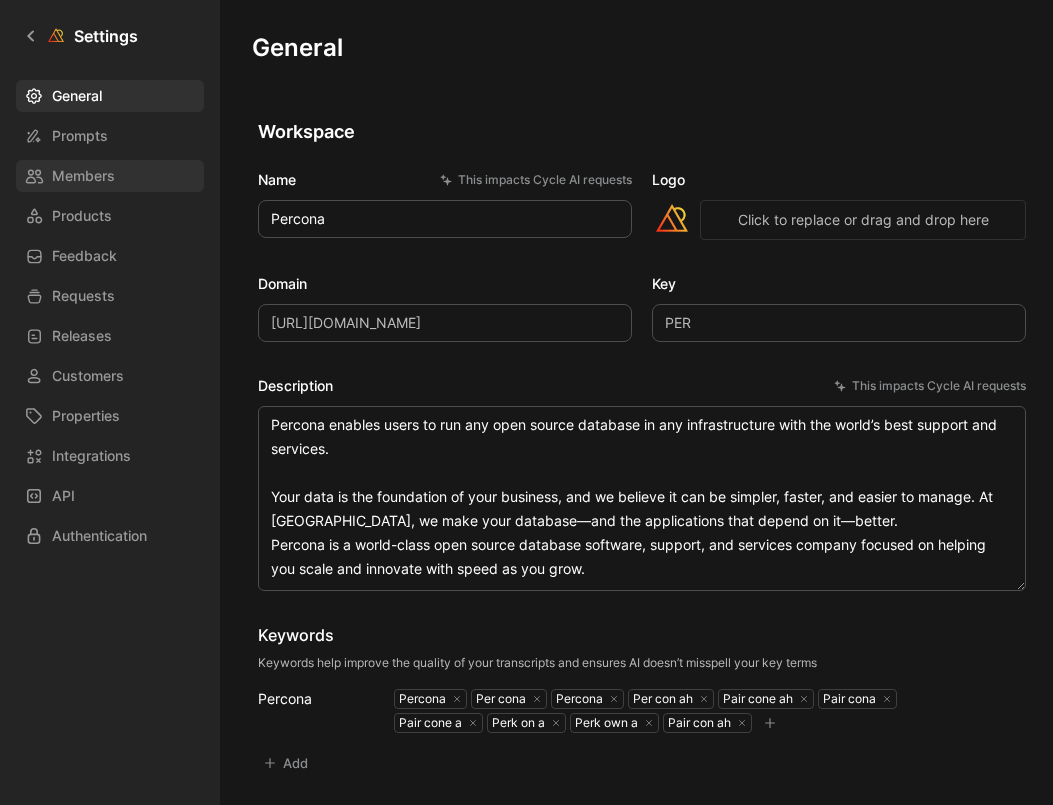 click on "Members" at bounding box center [83, 176] 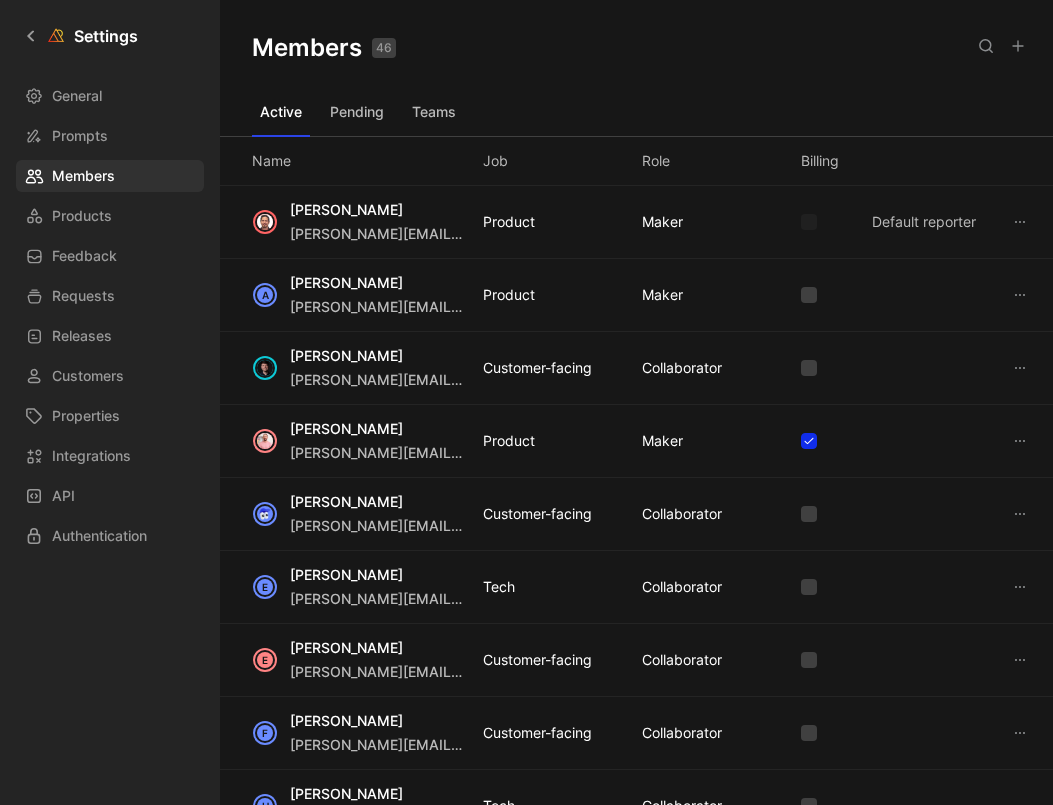 click 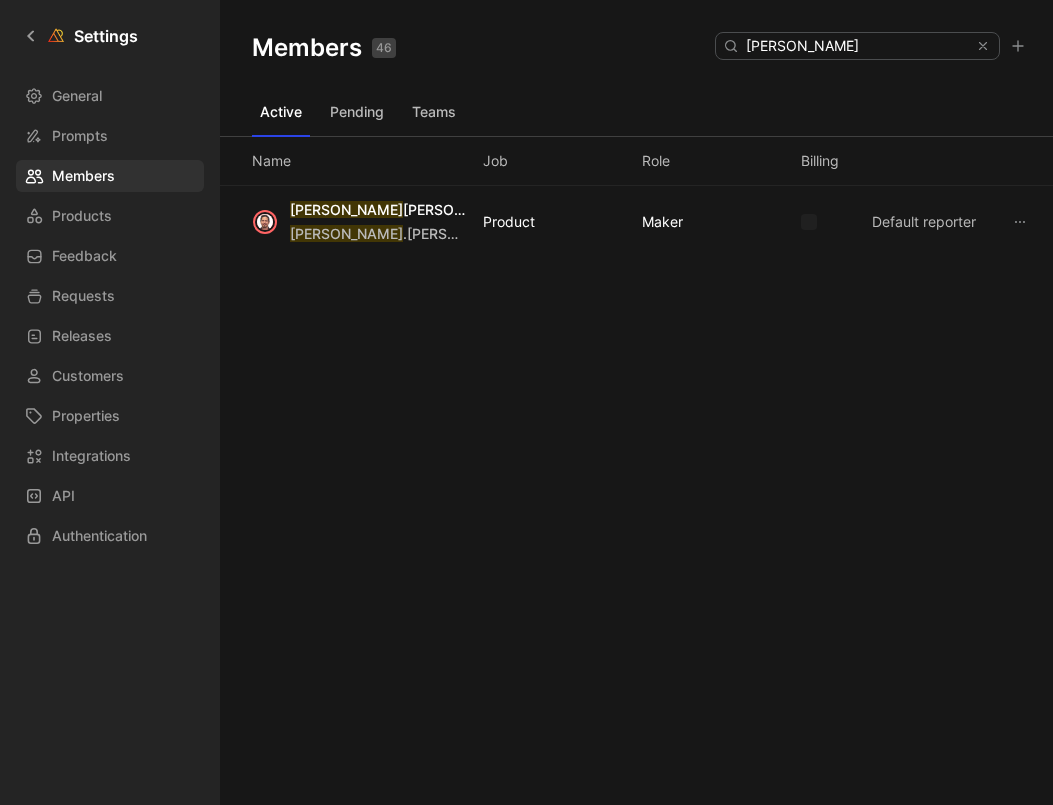 type on "[PERSON_NAME]" 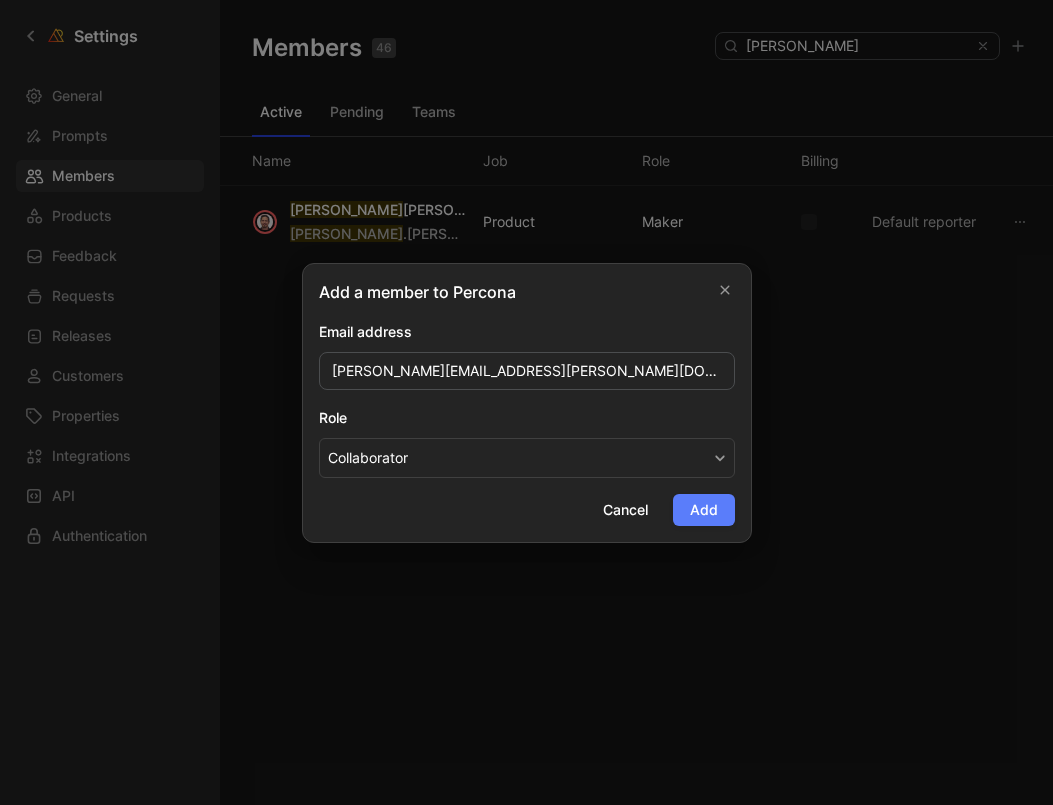 type on "[PERSON_NAME][EMAIL_ADDRESS][PERSON_NAME][DOMAIN_NAME]" 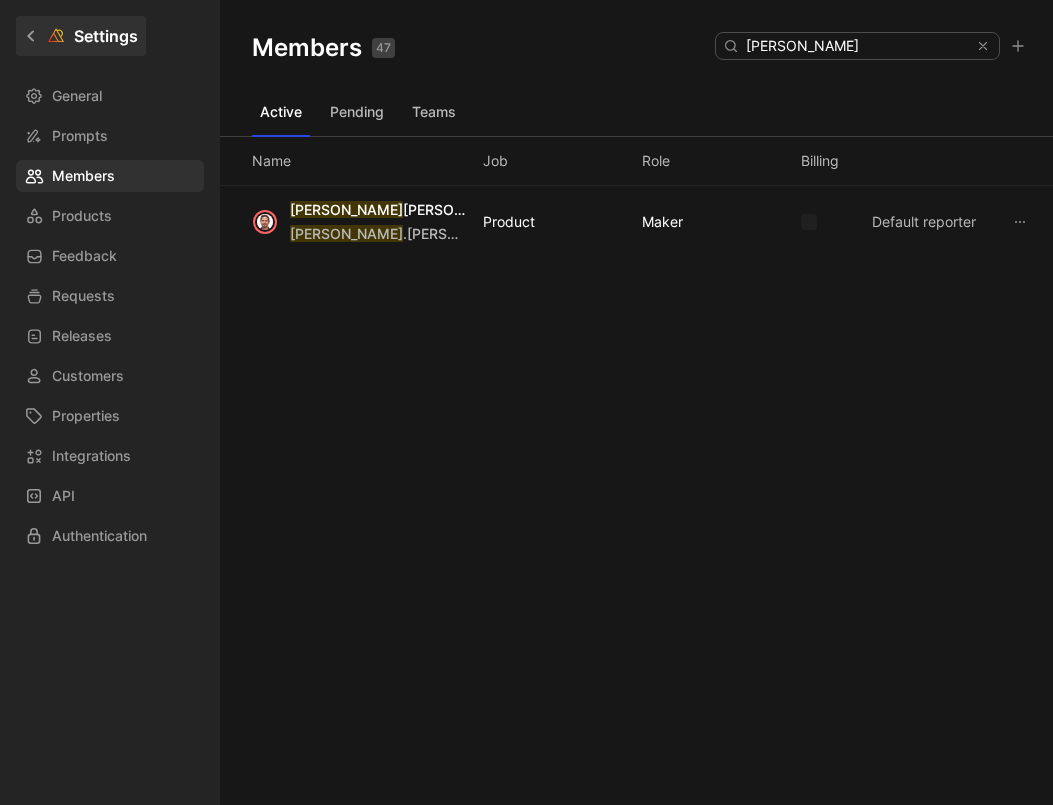 click on "Settings" at bounding box center (81, 36) 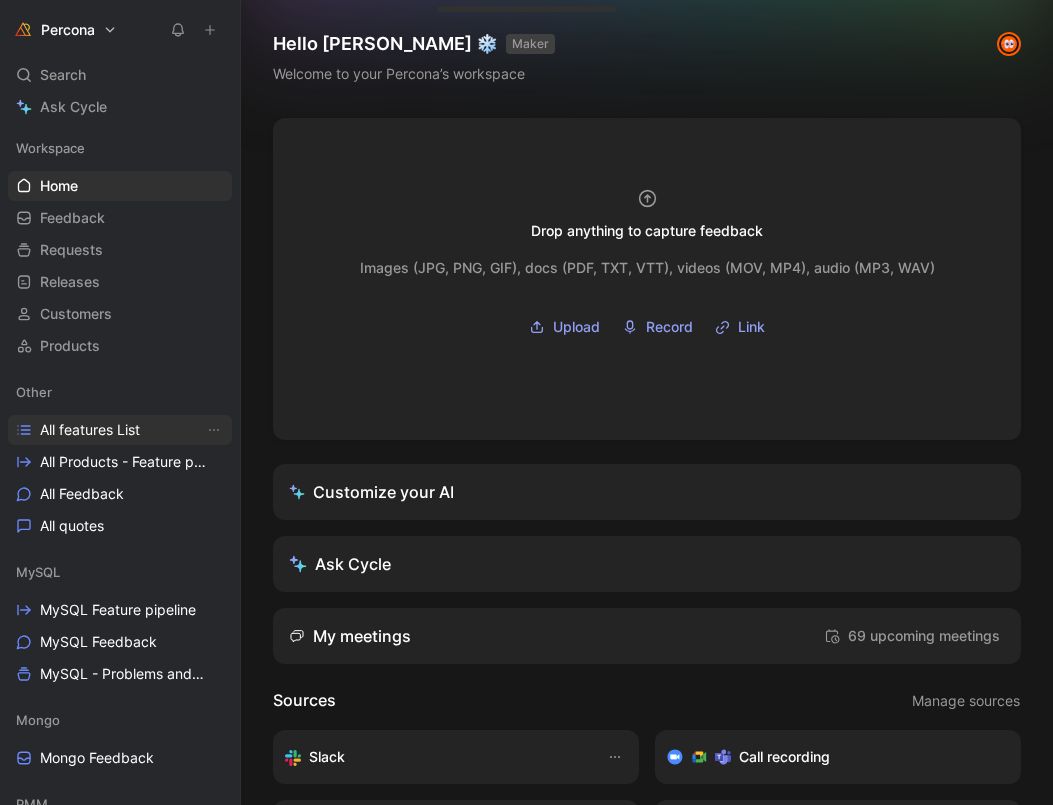 click on "All features List" at bounding box center [120, 430] 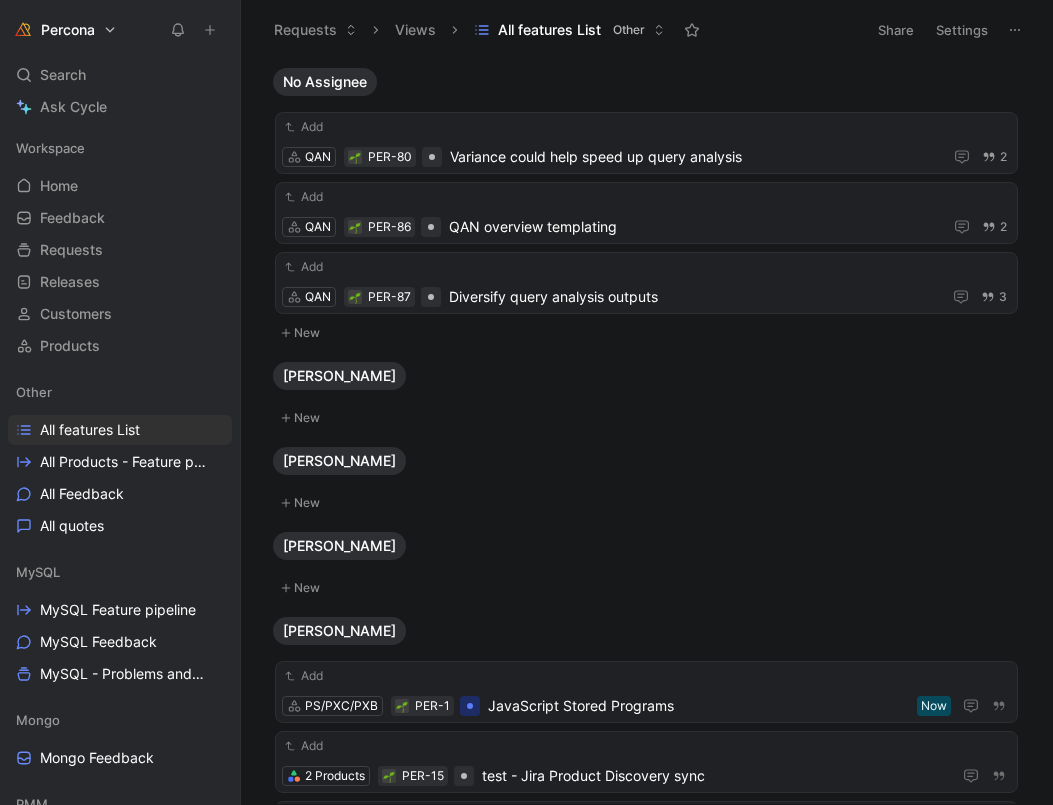 click on "Settings" at bounding box center [962, 30] 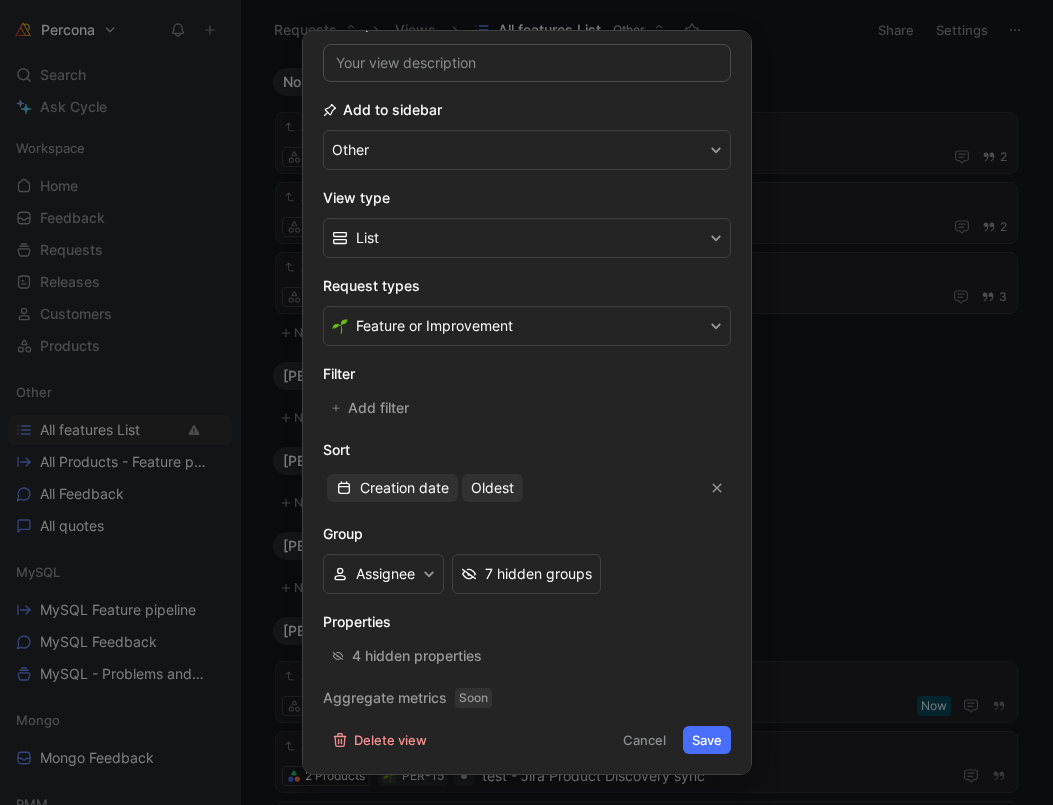 scroll, scrollTop: 167, scrollLeft: 0, axis: vertical 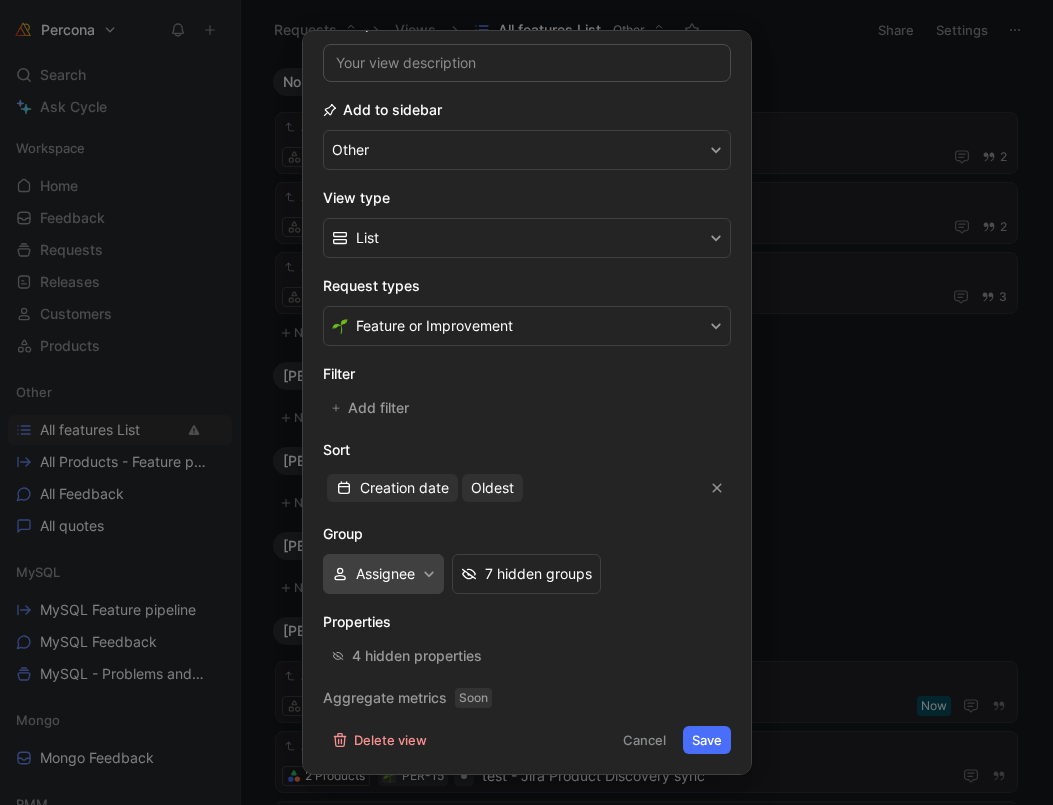 click on "Assignee" at bounding box center [383, 574] 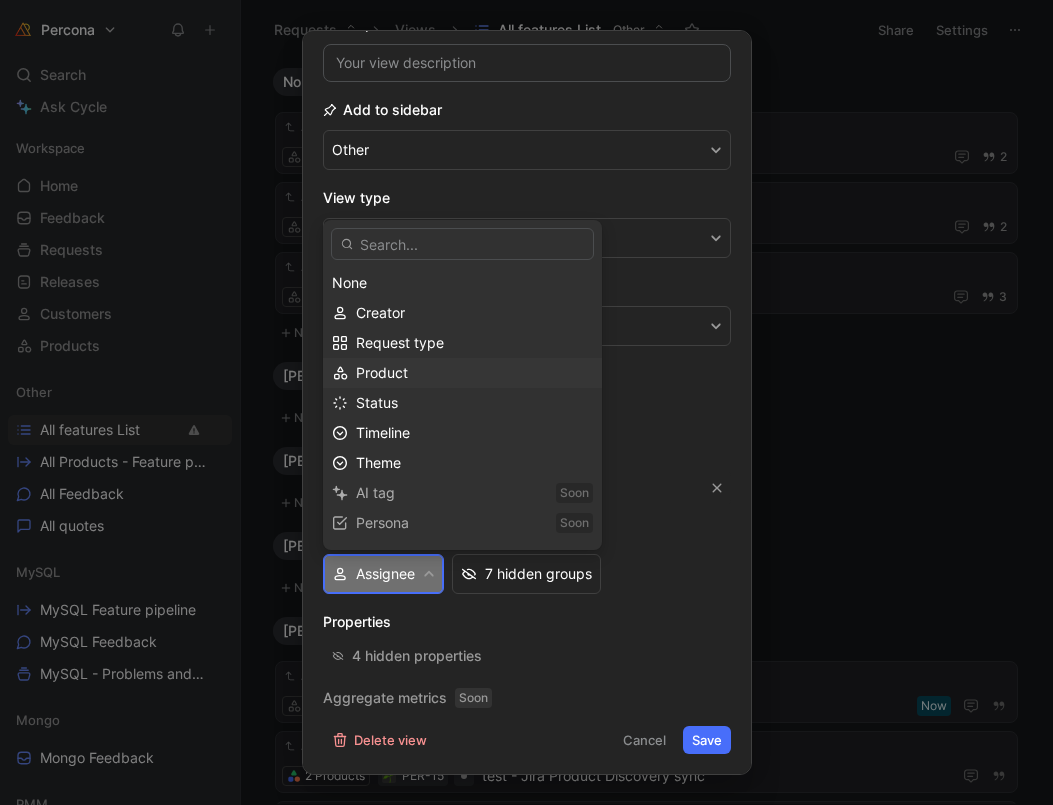 click on "Product" at bounding box center [382, 372] 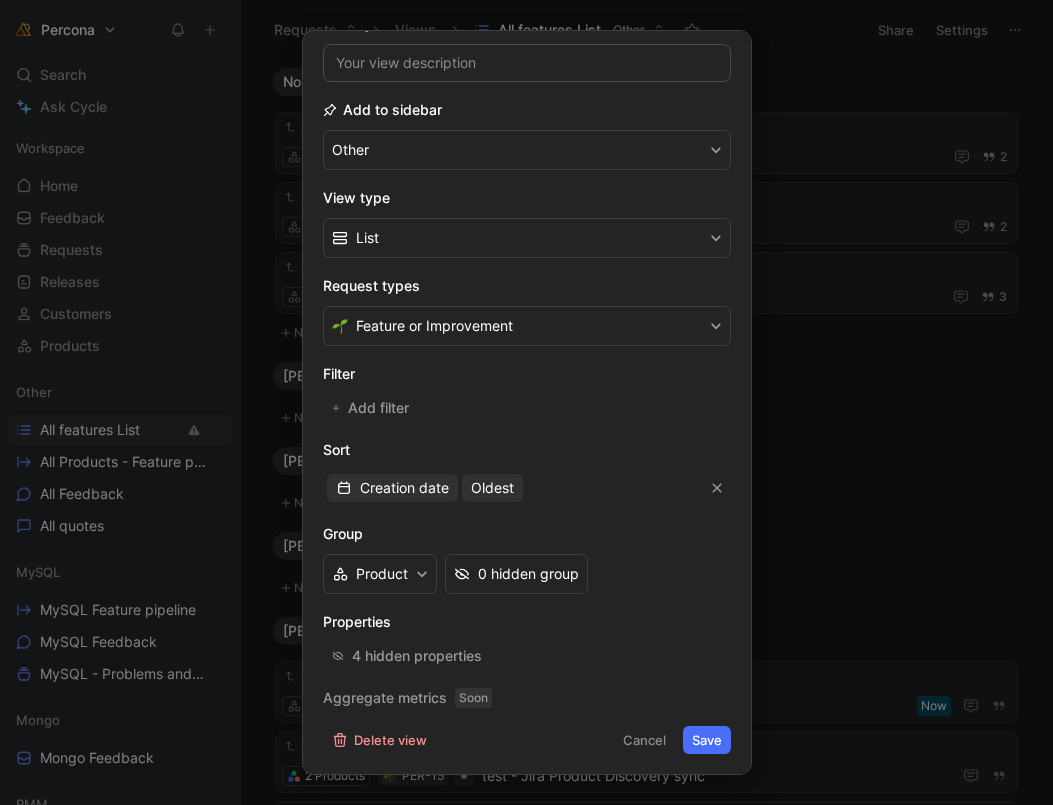 click on "Save" at bounding box center (707, 740) 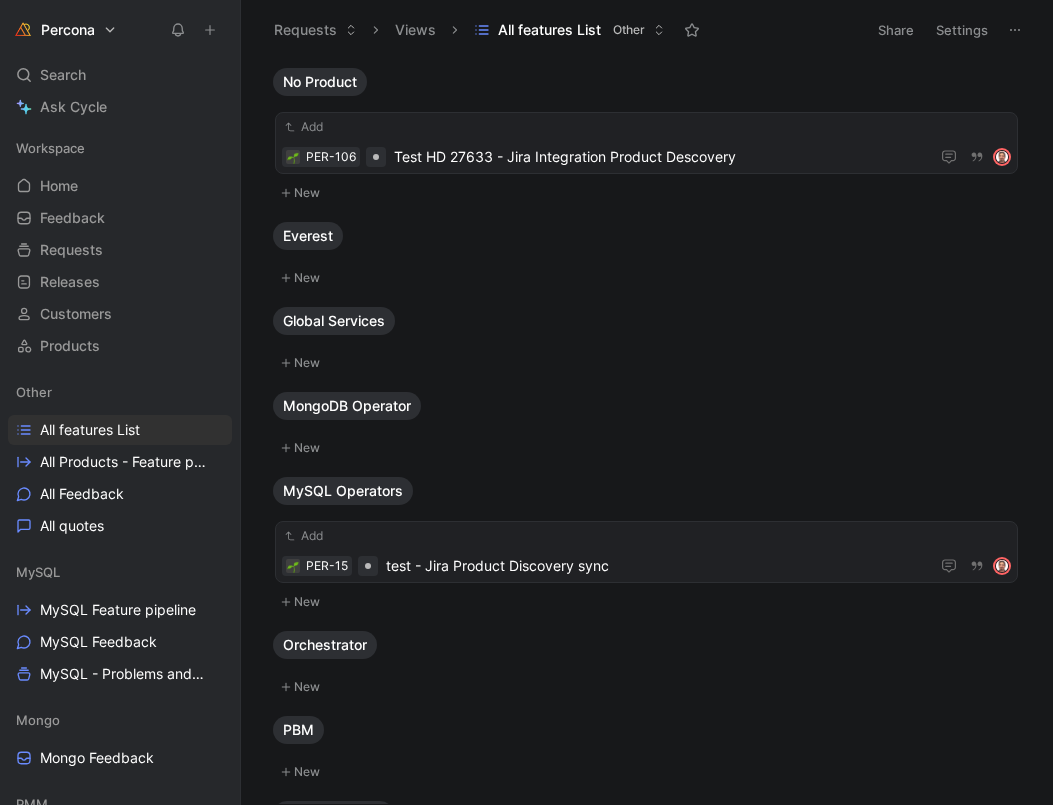 scroll, scrollTop: 0, scrollLeft: 0, axis: both 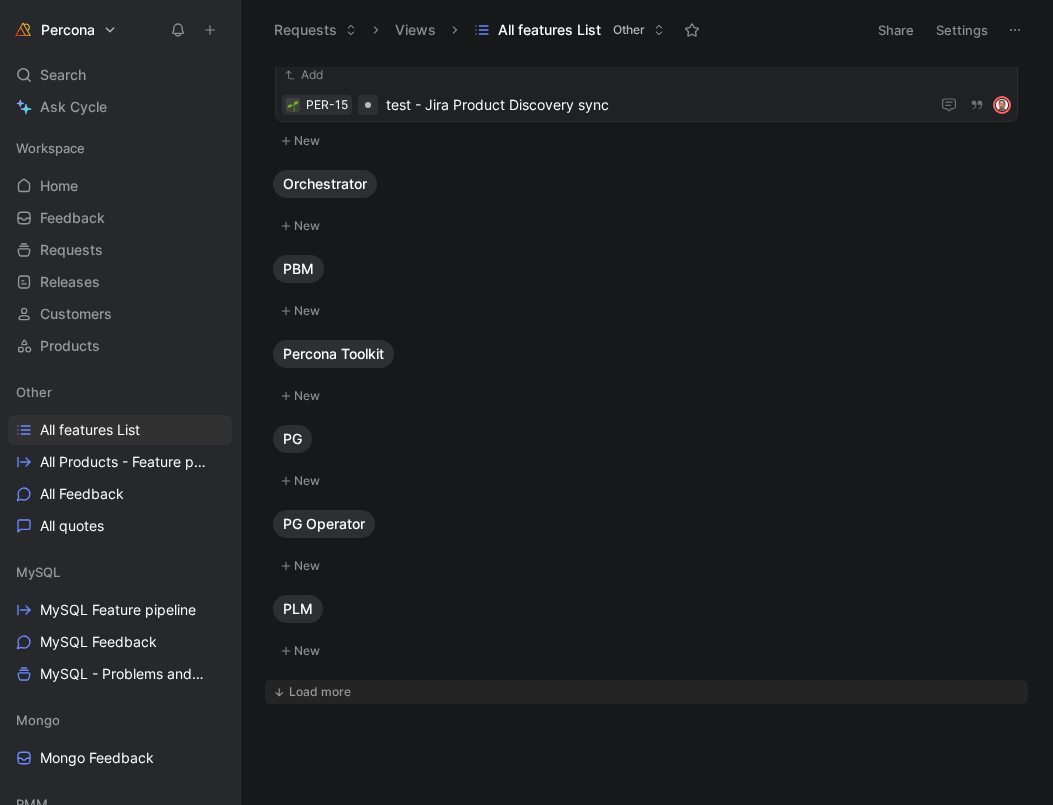 click on "Load more" at bounding box center [320, 692] 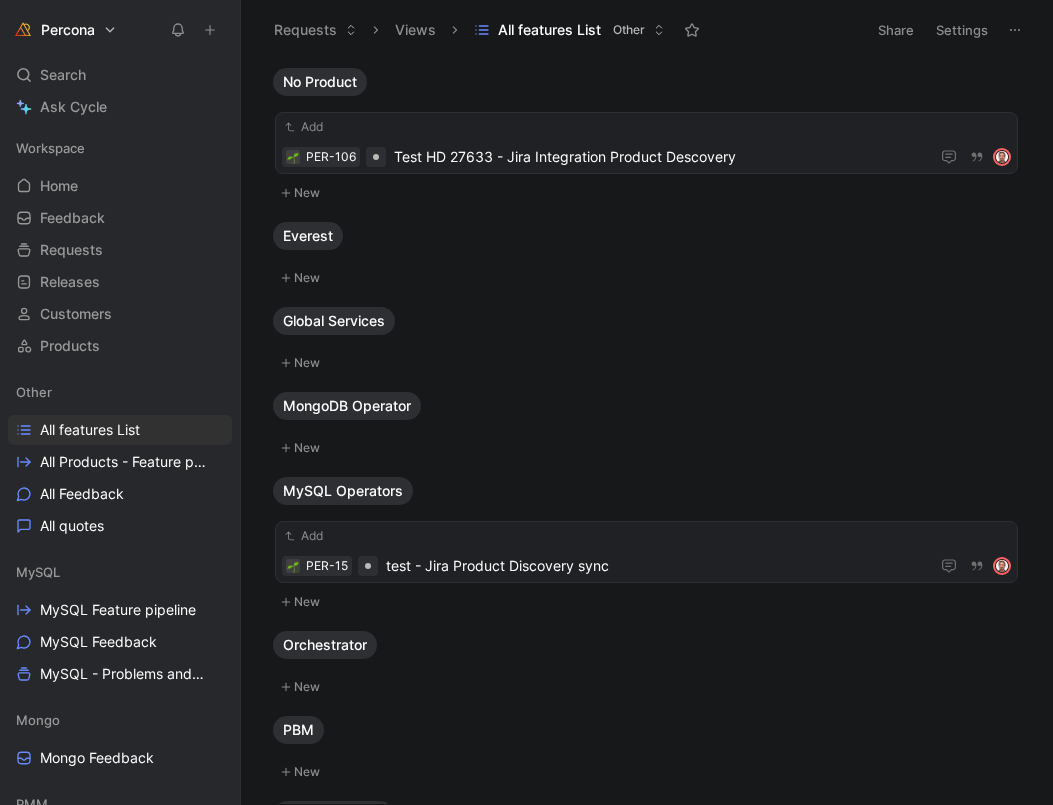 scroll, scrollTop: 0, scrollLeft: 0, axis: both 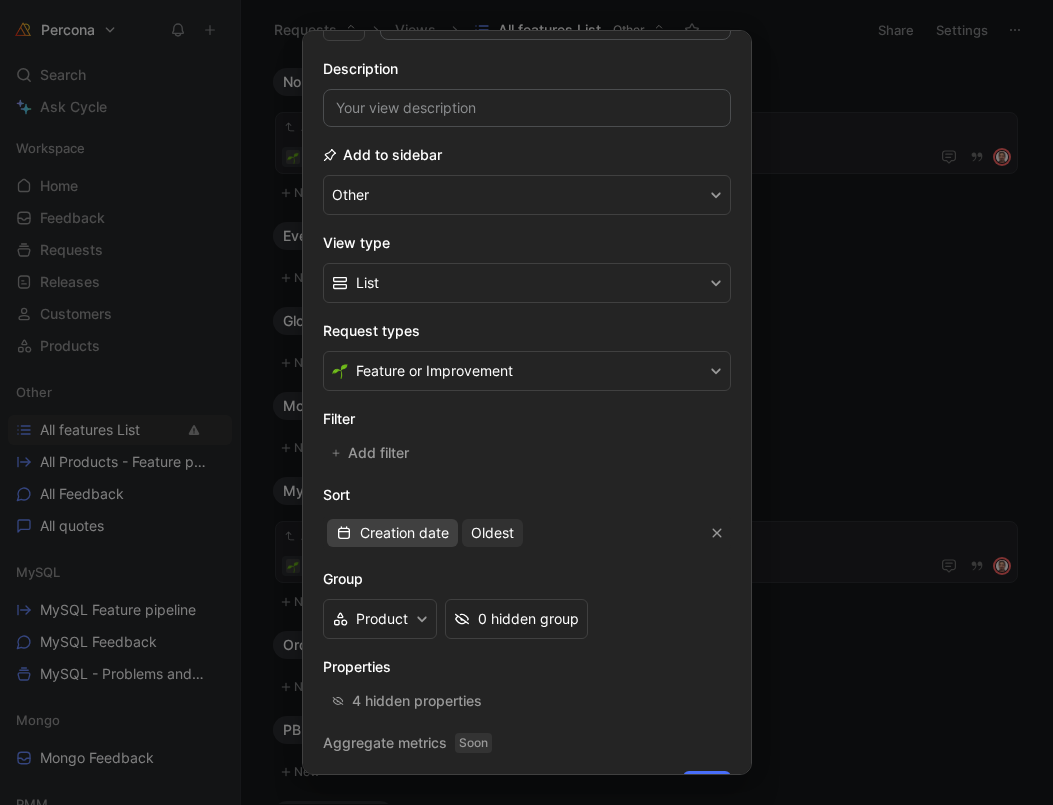 click on "Creation date" at bounding box center [404, 533] 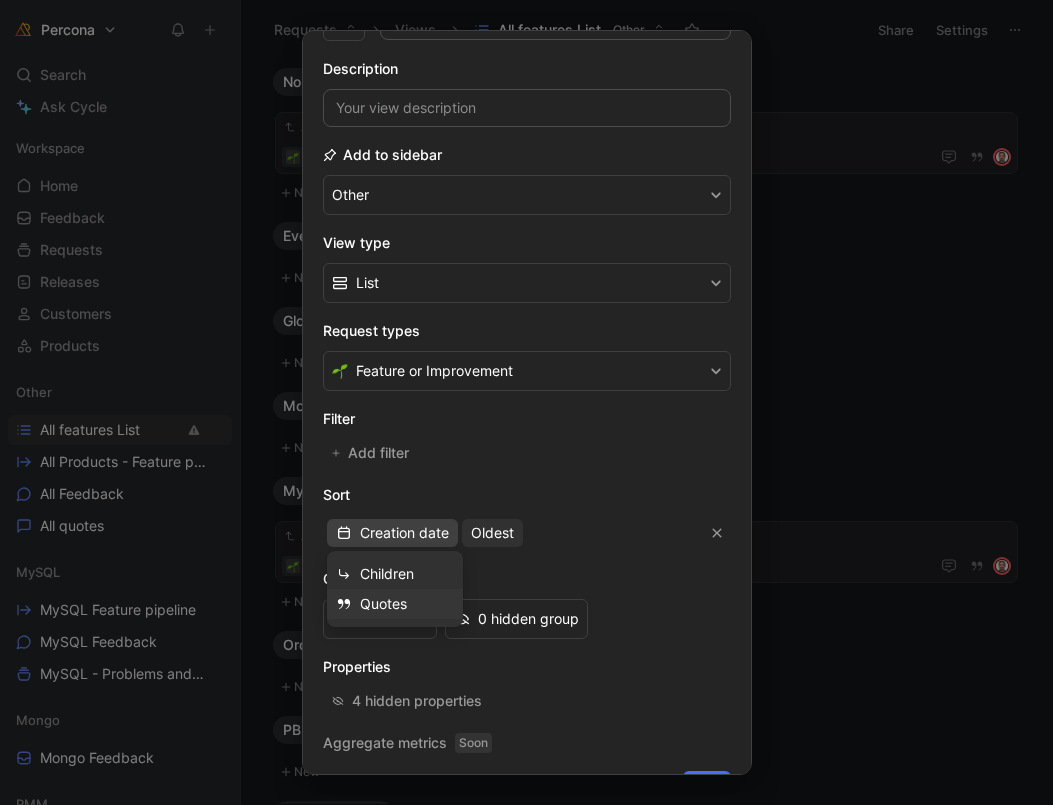 click on "Quotes" at bounding box center (383, 603) 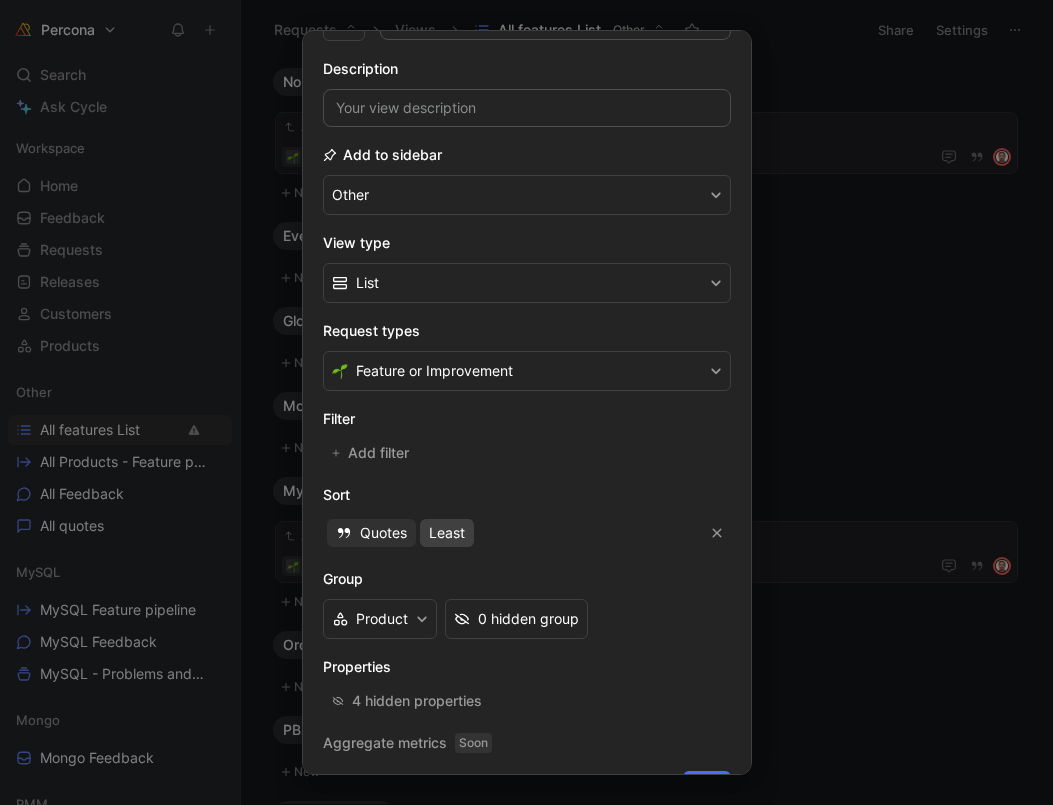 click on "Least" at bounding box center [447, 533] 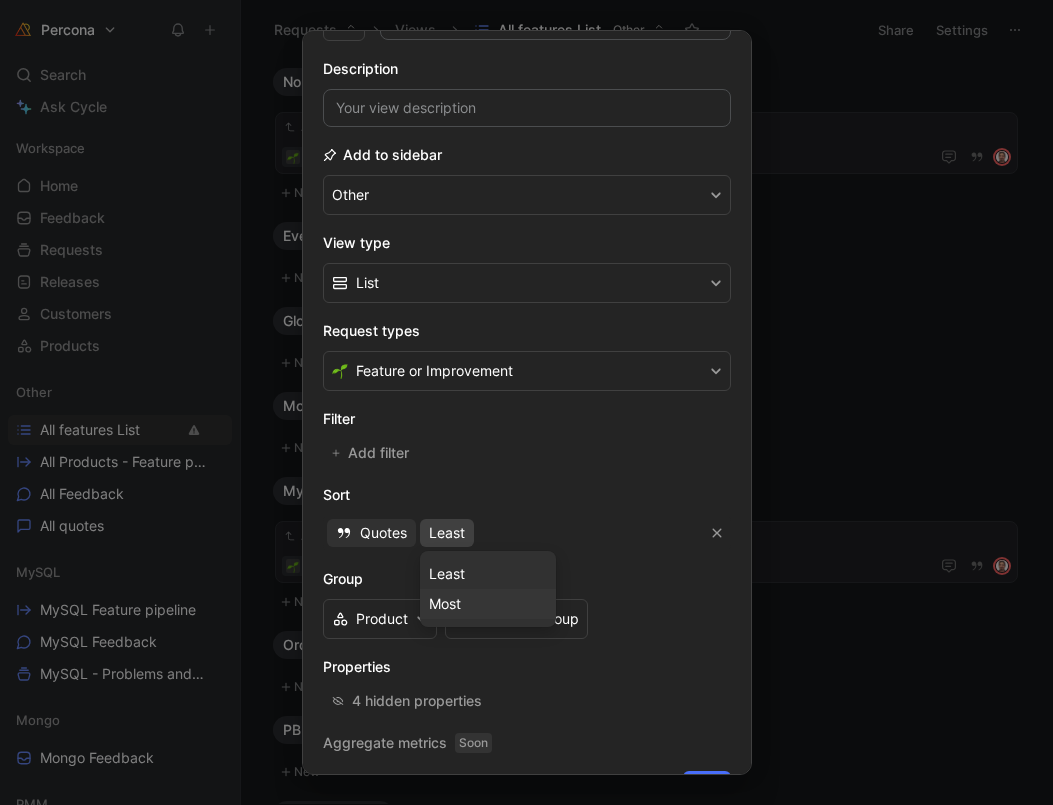 click on "Most" at bounding box center [445, 603] 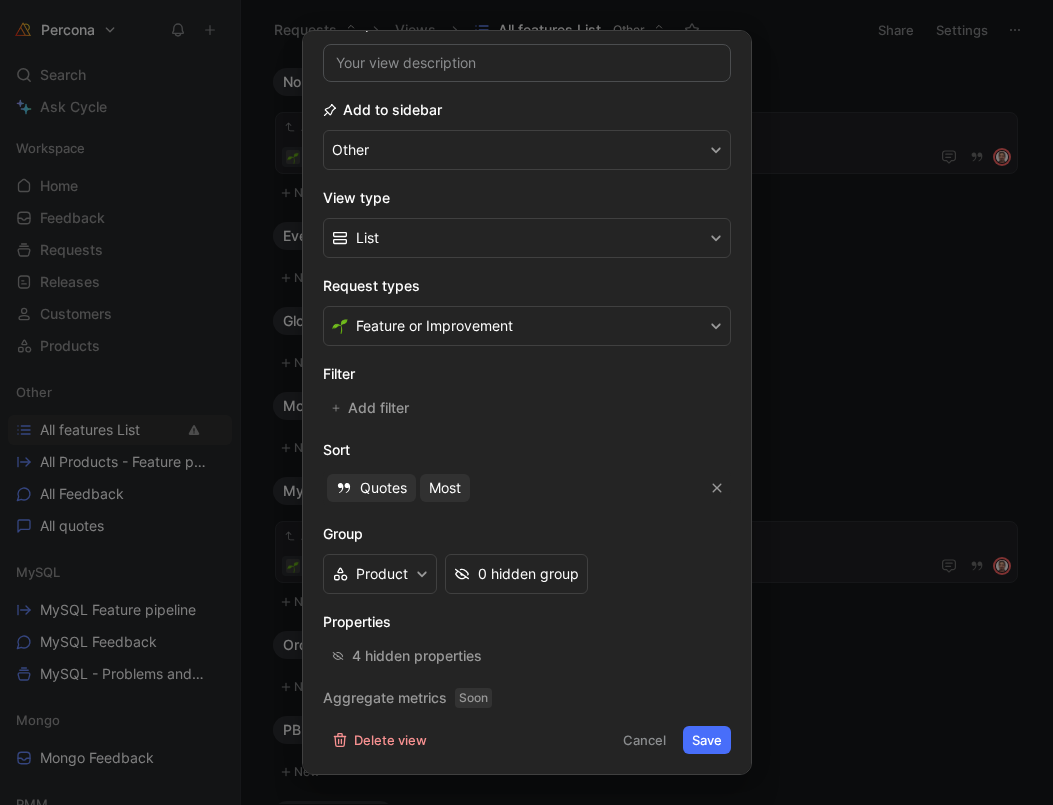 scroll, scrollTop: 167, scrollLeft: 0, axis: vertical 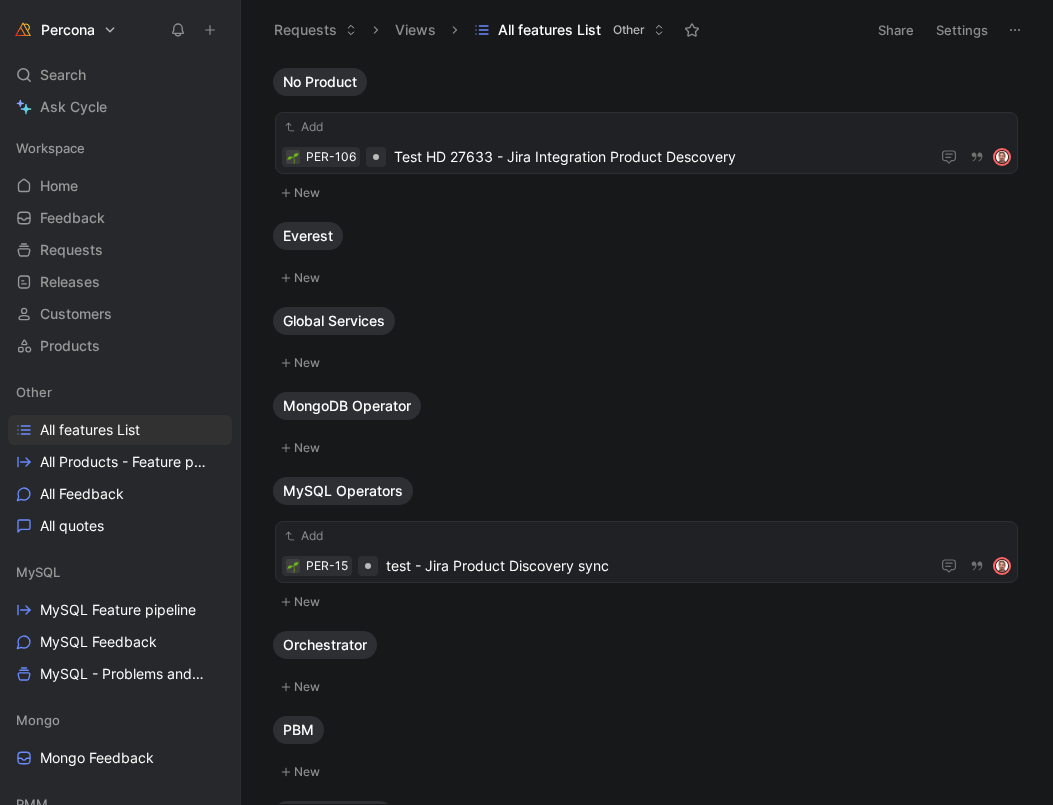 click on "Settings" at bounding box center [962, 30] 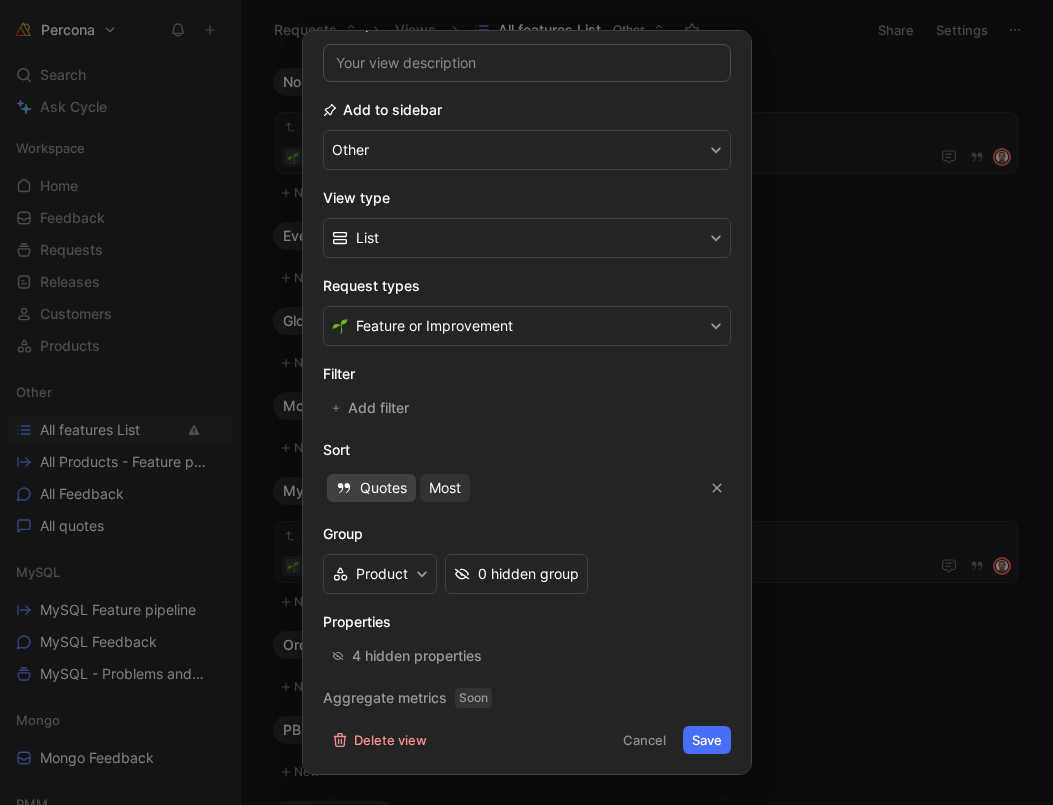 click on "Quotes Most" at bounding box center (527, 488) 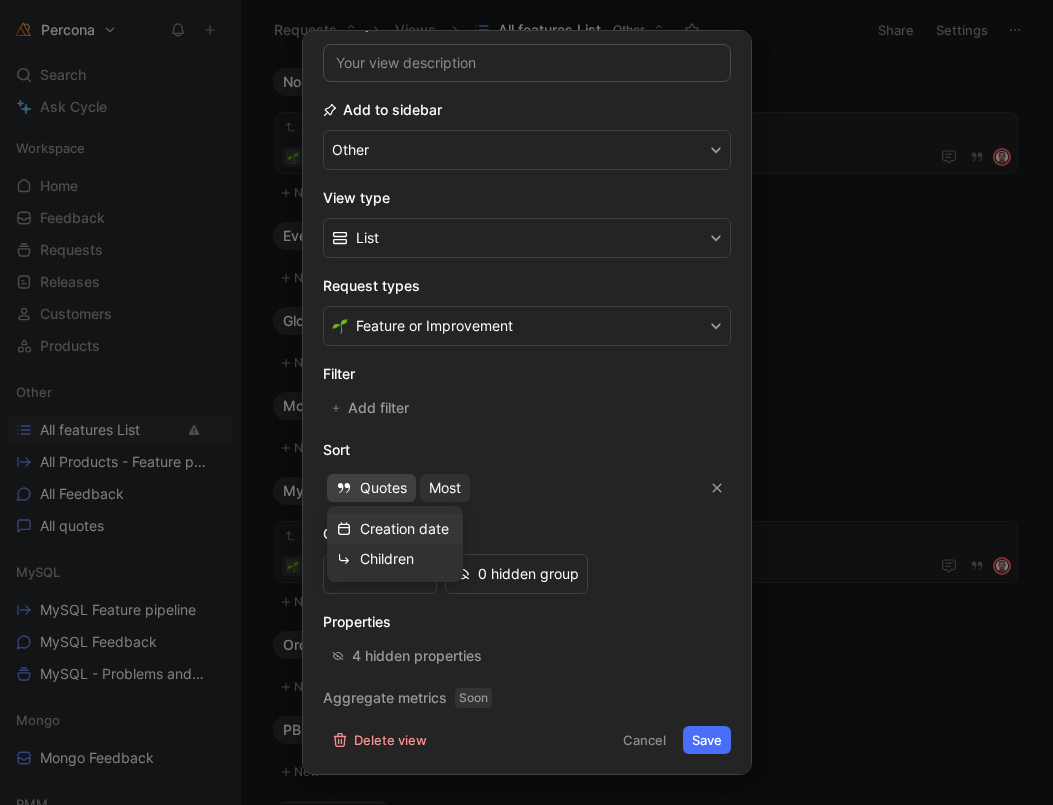 click on "Creation date" at bounding box center (404, 528) 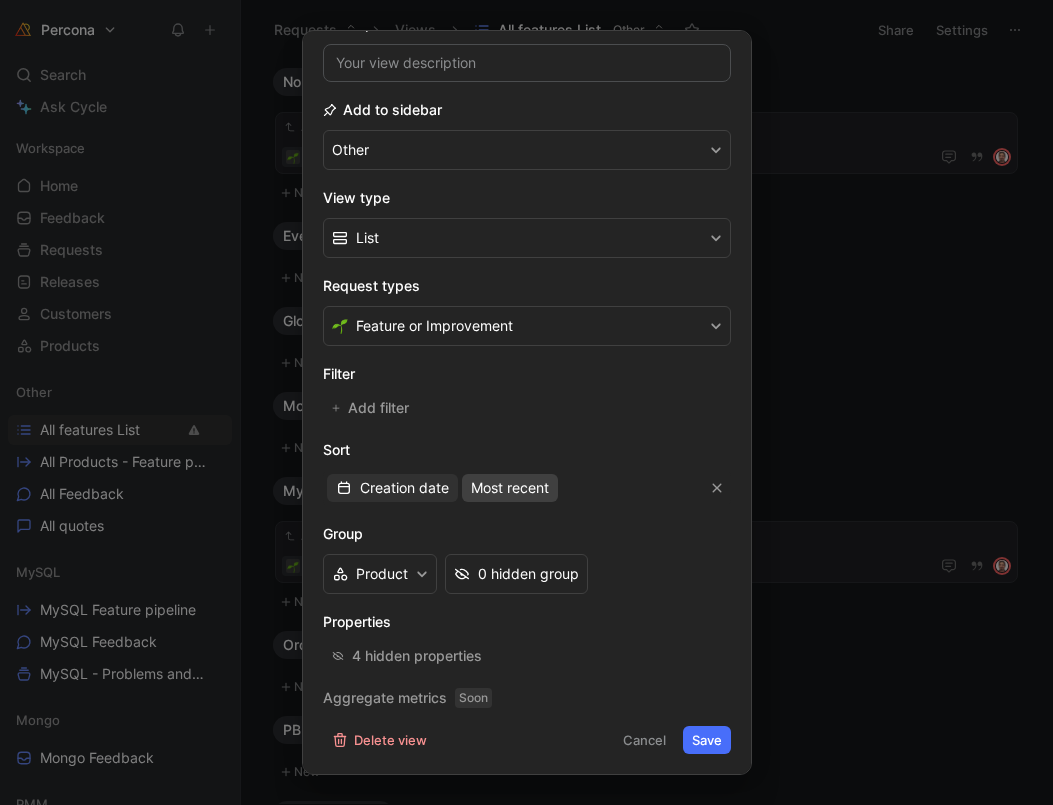 click on "Most recent" at bounding box center (510, 488) 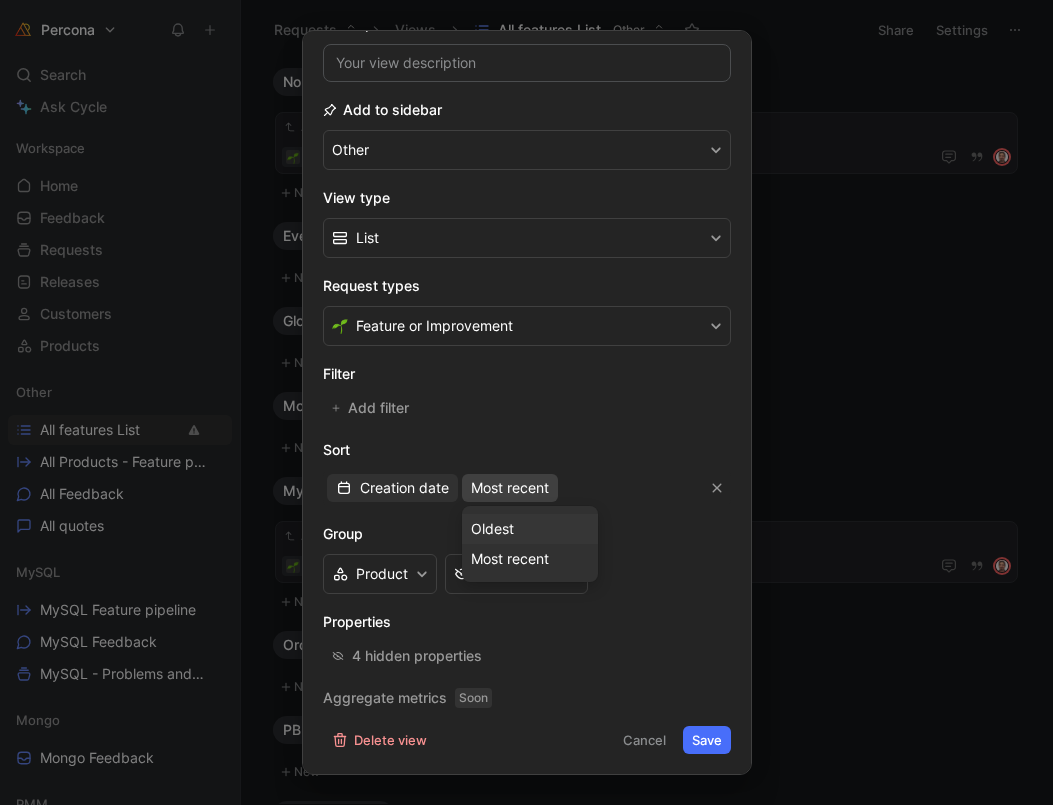click on "Oldest" at bounding box center (492, 528) 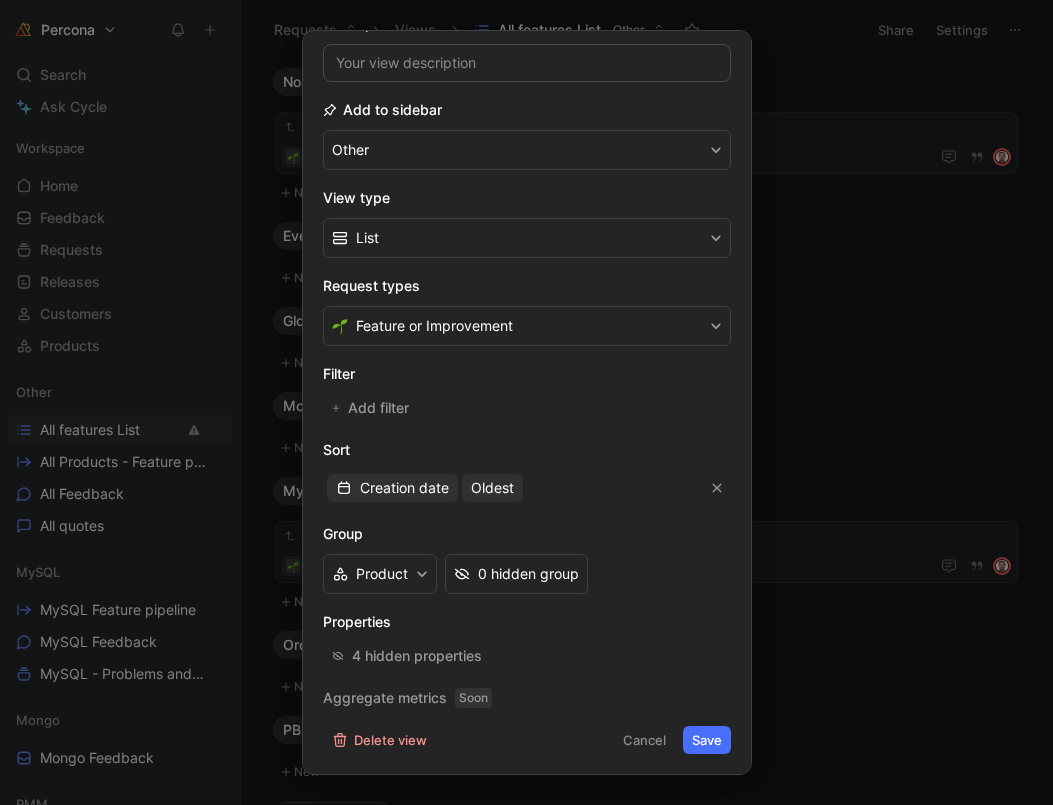 click on "Save" at bounding box center [707, 740] 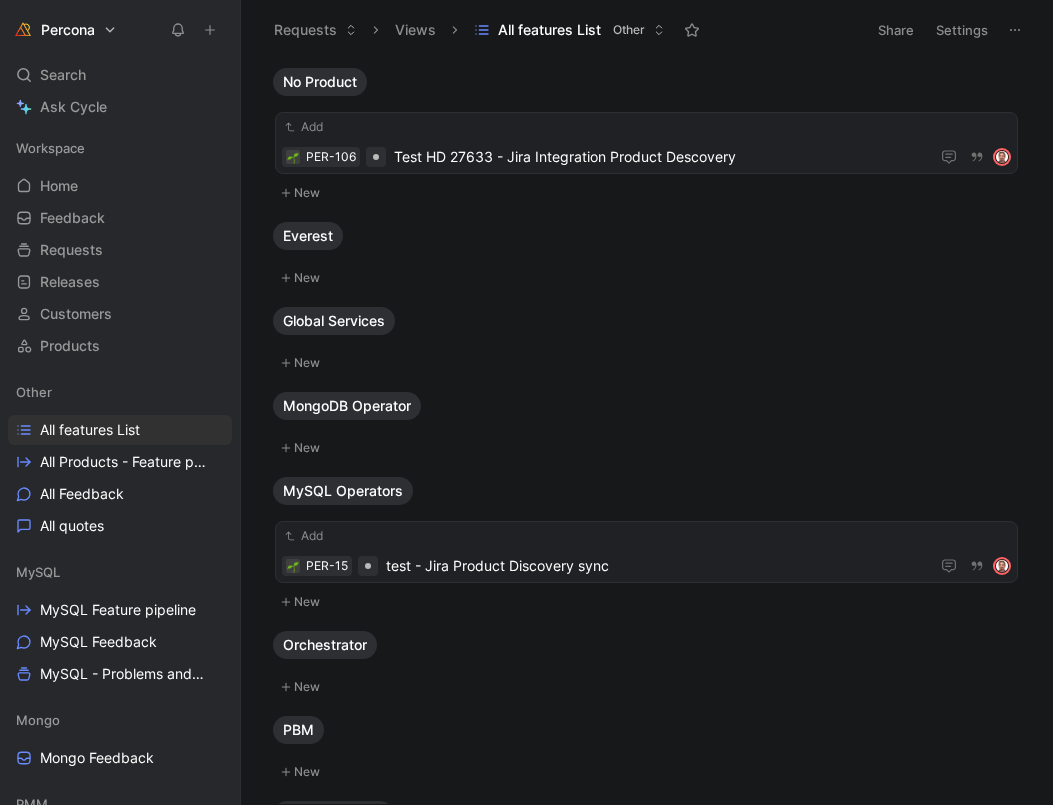scroll, scrollTop: 0, scrollLeft: 0, axis: both 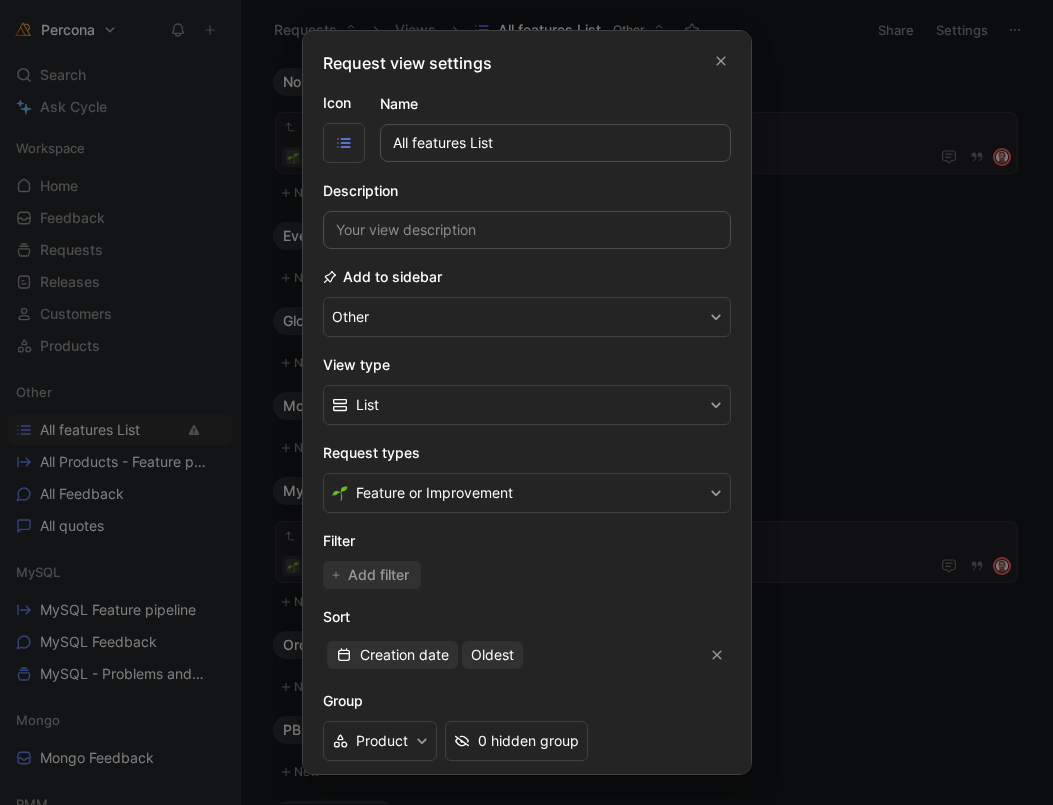 click on "Add filter" at bounding box center [379, 575] 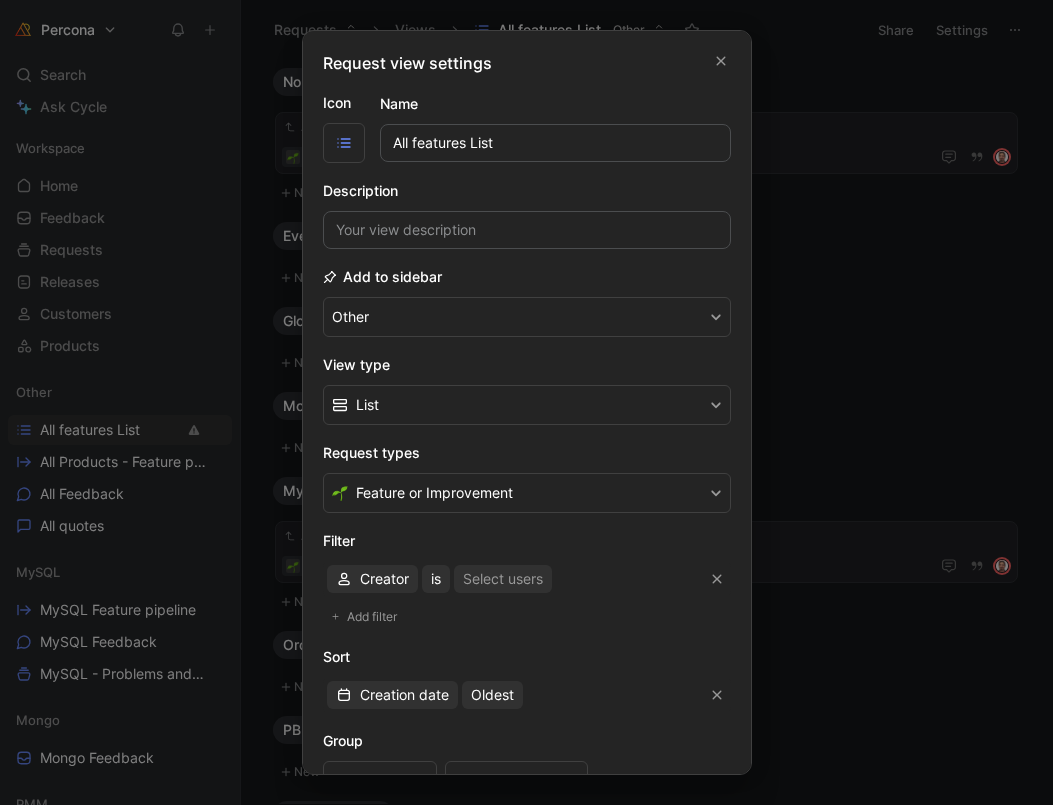 click on "Creator" at bounding box center (384, 579) 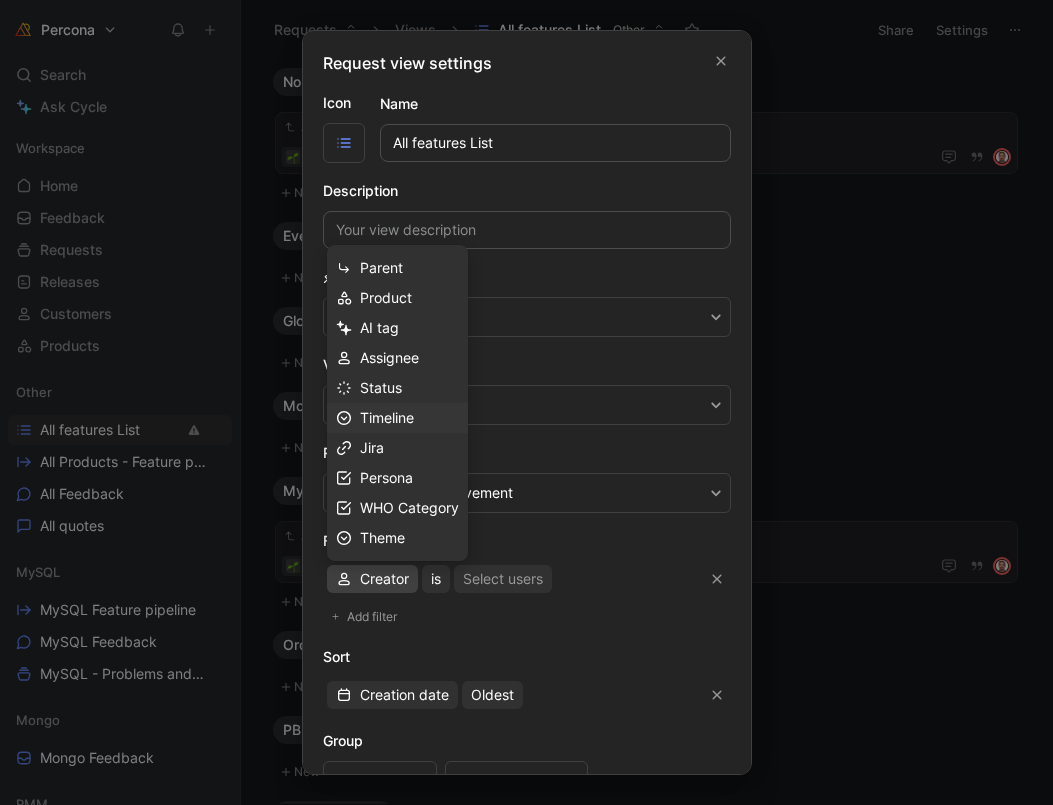 click on "Timeline" at bounding box center (387, 417) 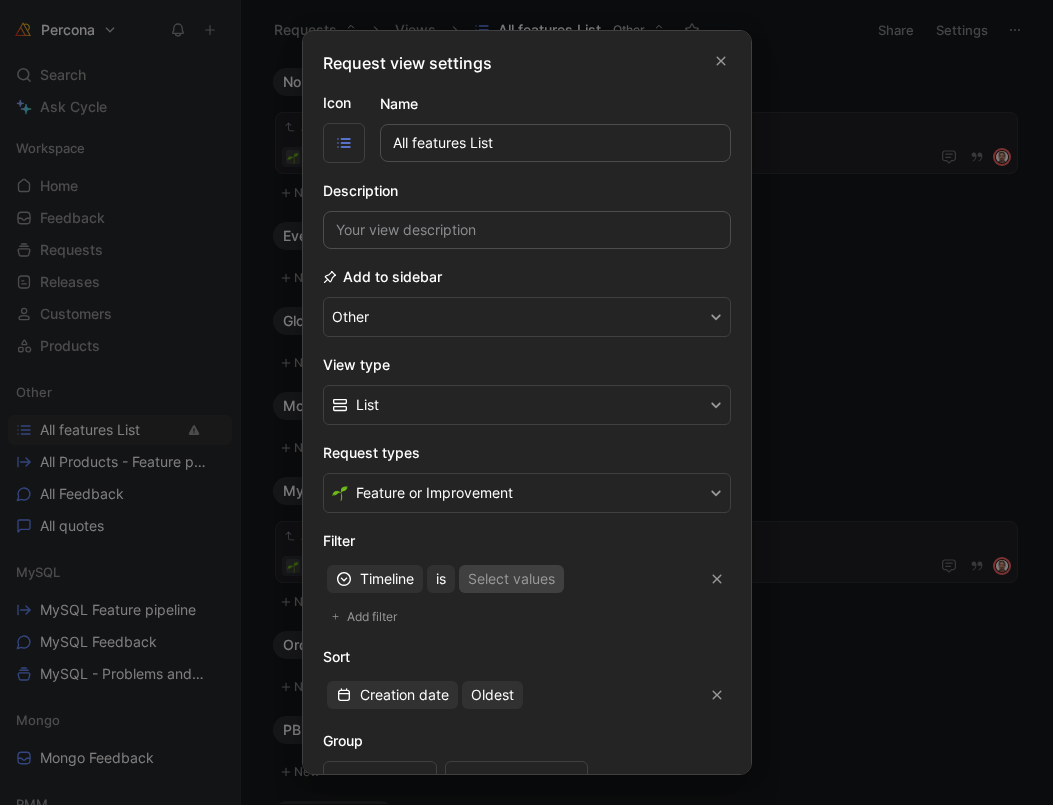 click on "Select values" at bounding box center (511, 579) 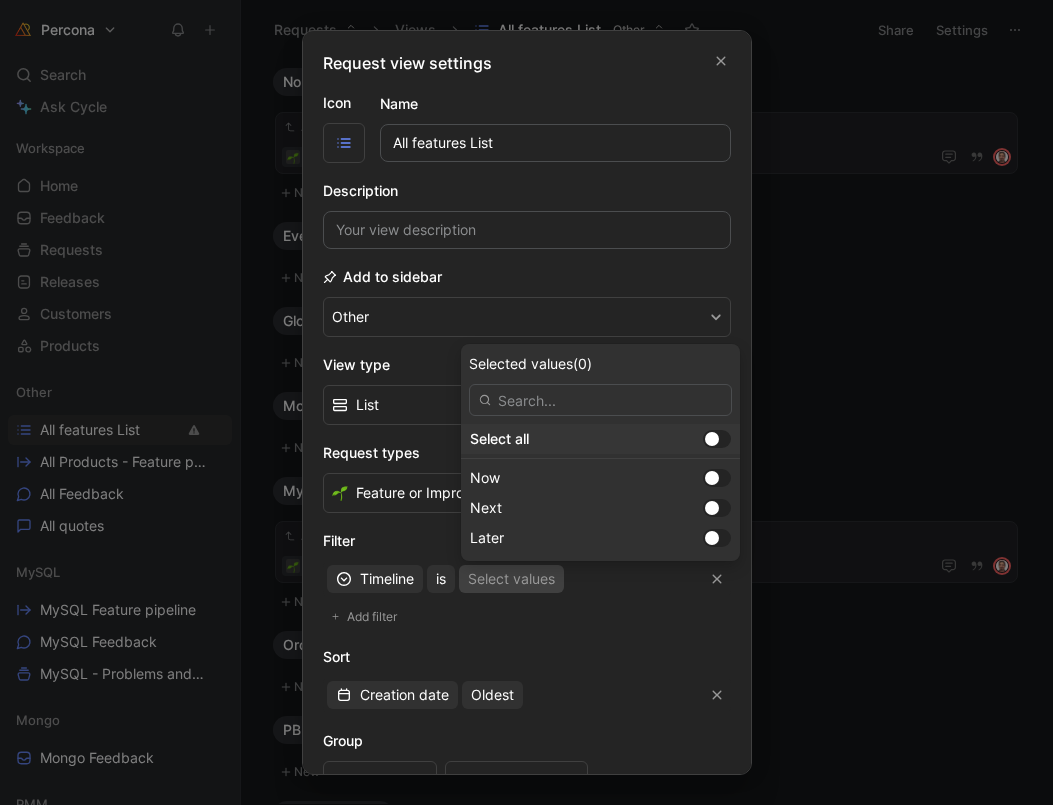 click at bounding box center [712, 439] 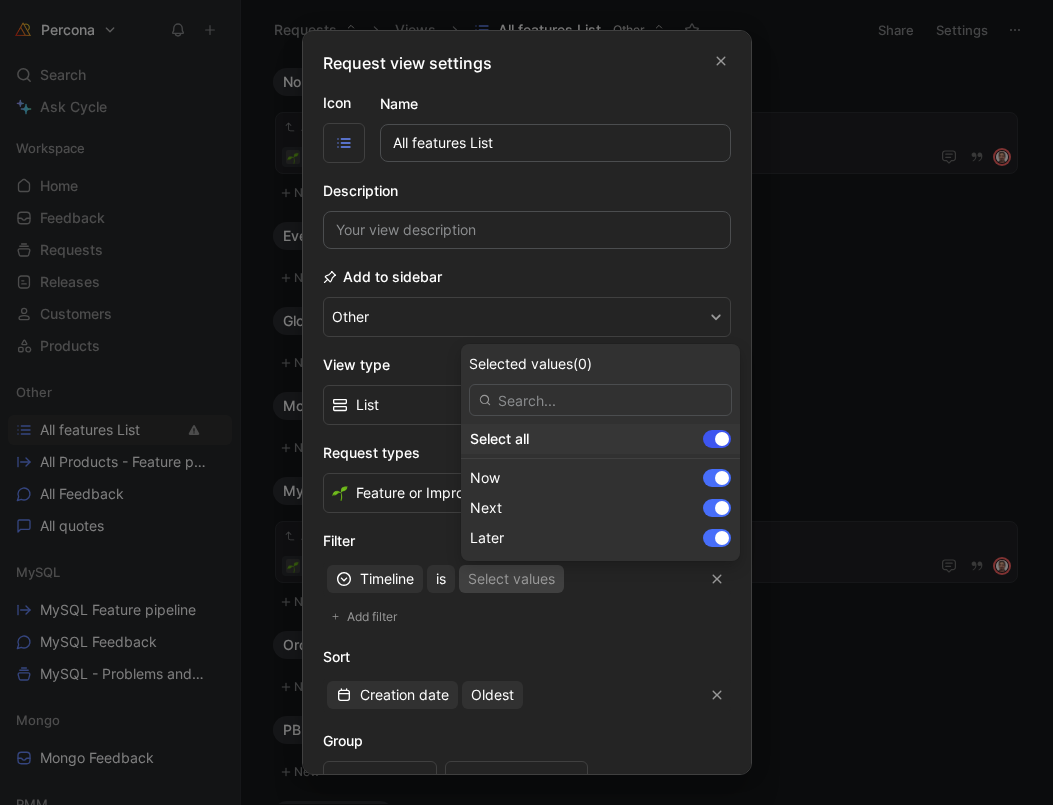 click at bounding box center [0, 0] 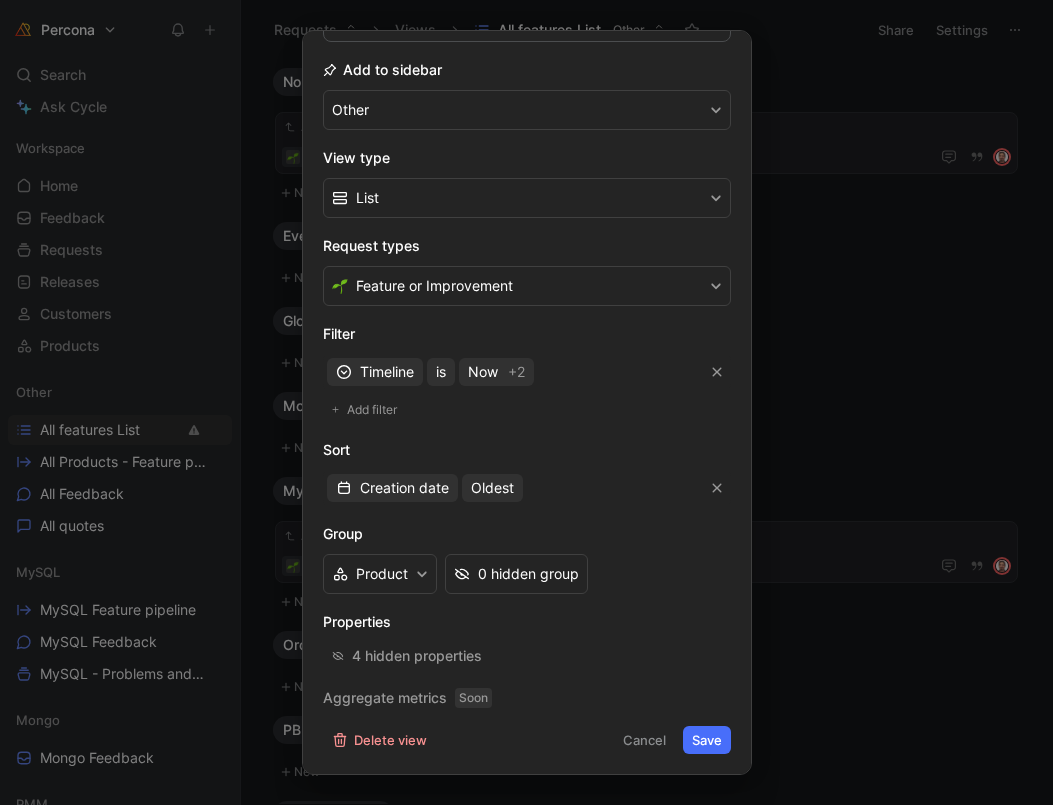 scroll, scrollTop: 207, scrollLeft: 0, axis: vertical 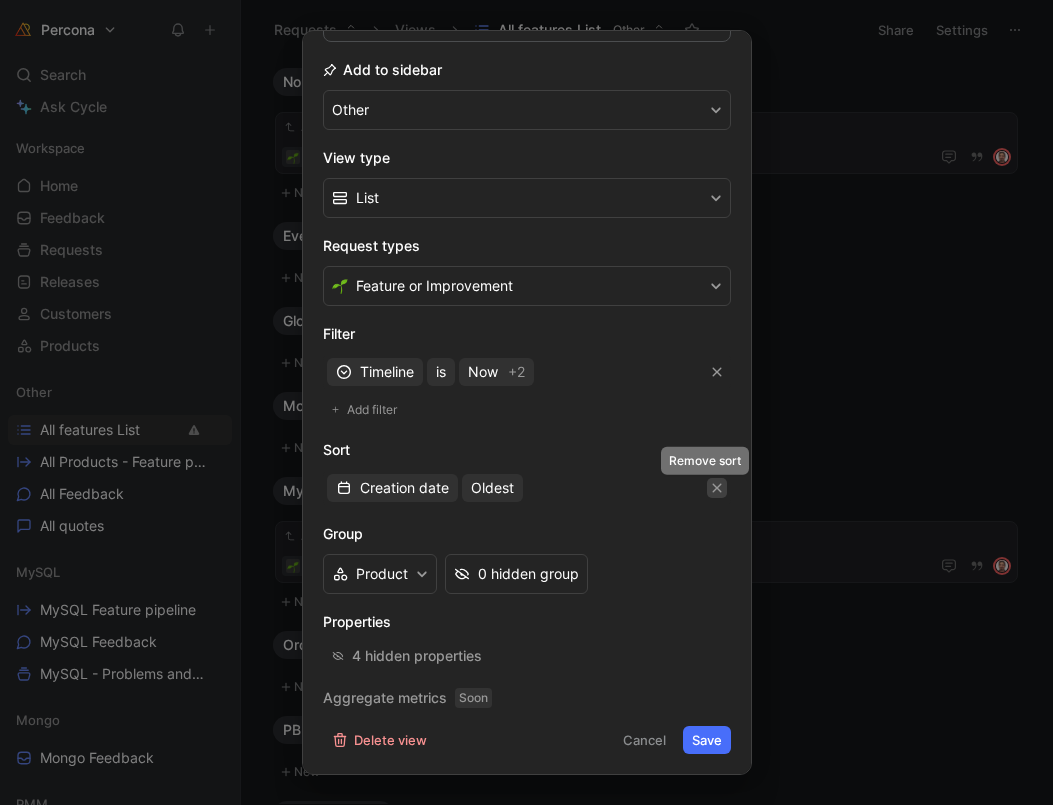 click 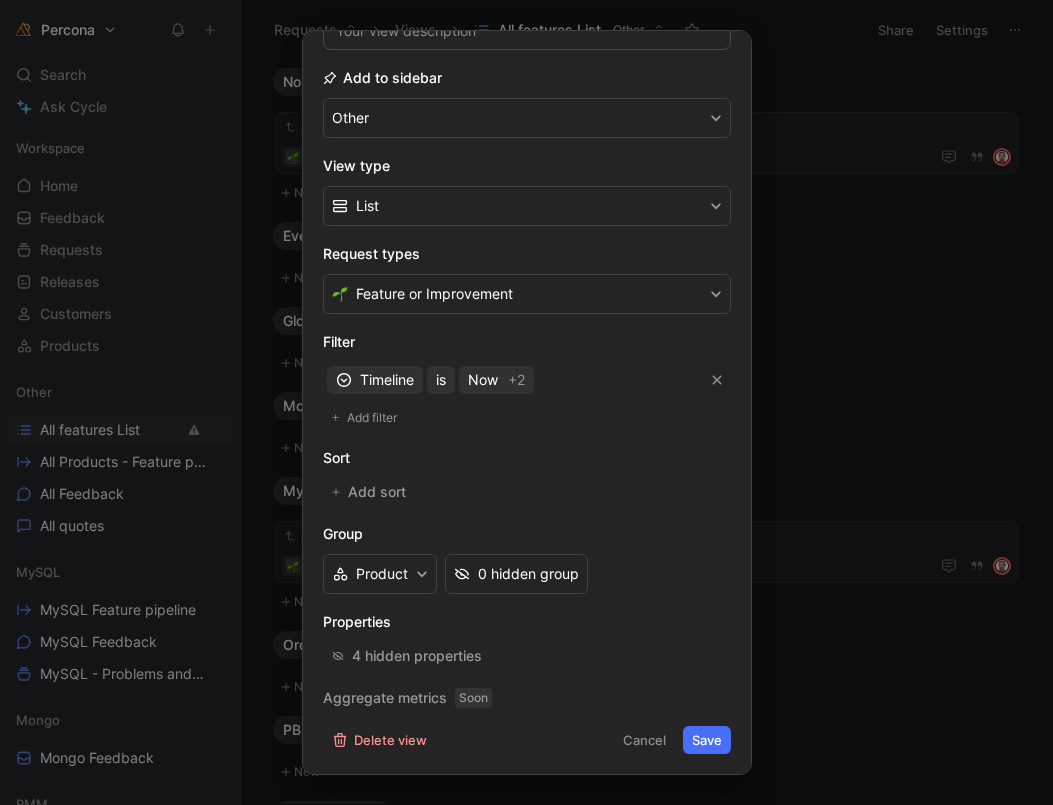 scroll, scrollTop: 199, scrollLeft: 0, axis: vertical 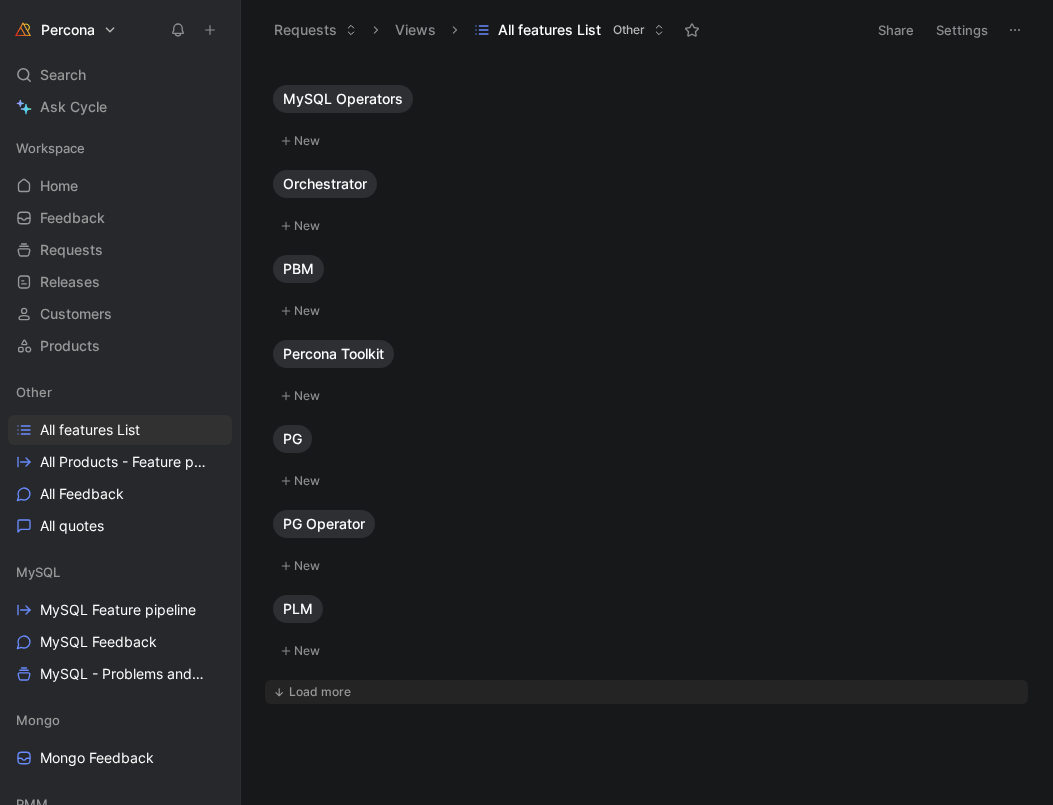 click on "Load more" at bounding box center (320, 692) 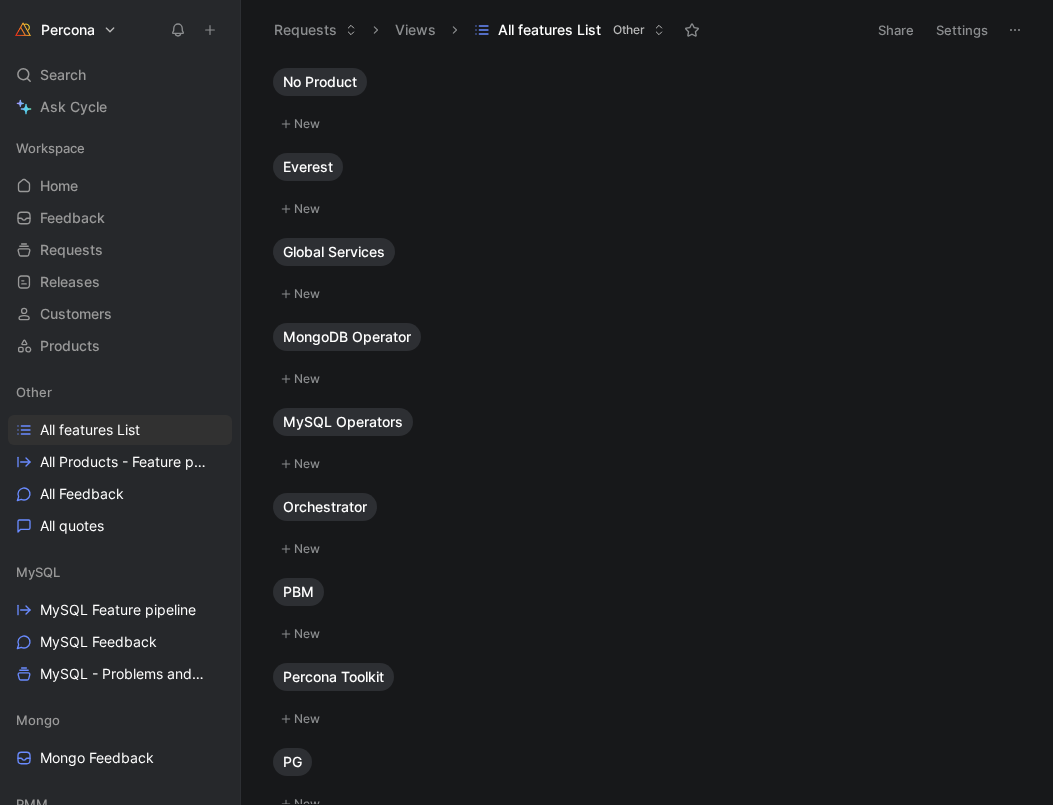 scroll, scrollTop: 0, scrollLeft: 0, axis: both 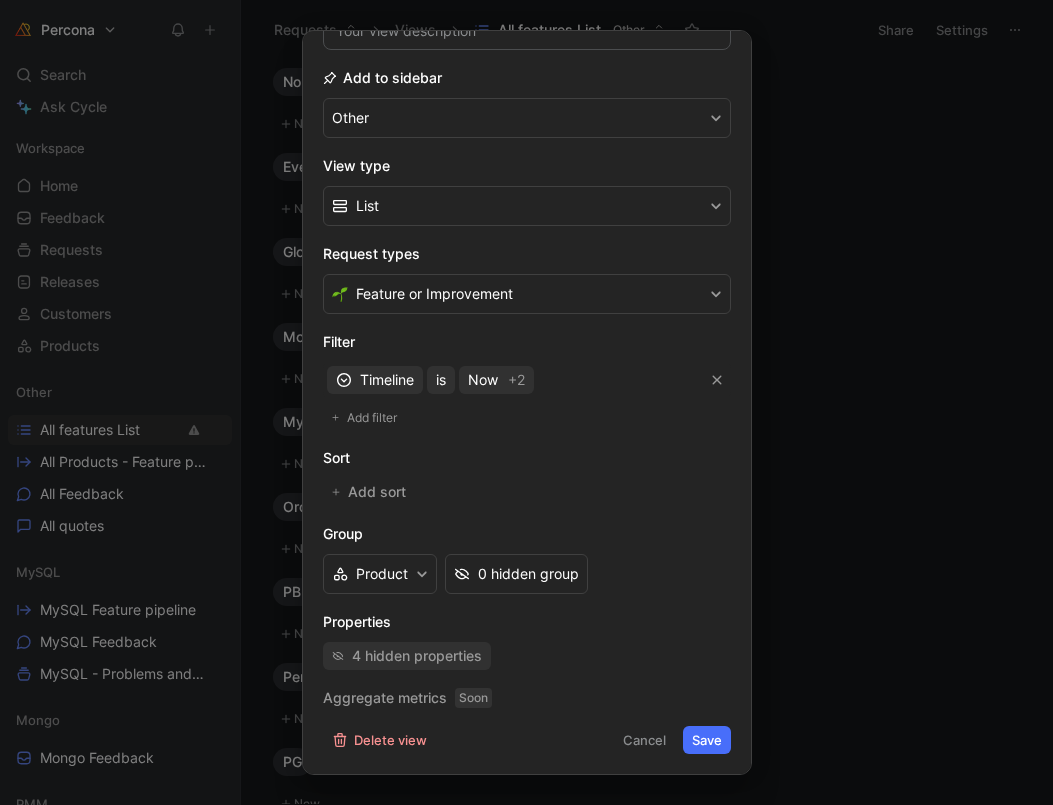 click on "4 hidden properties" at bounding box center [417, 656] 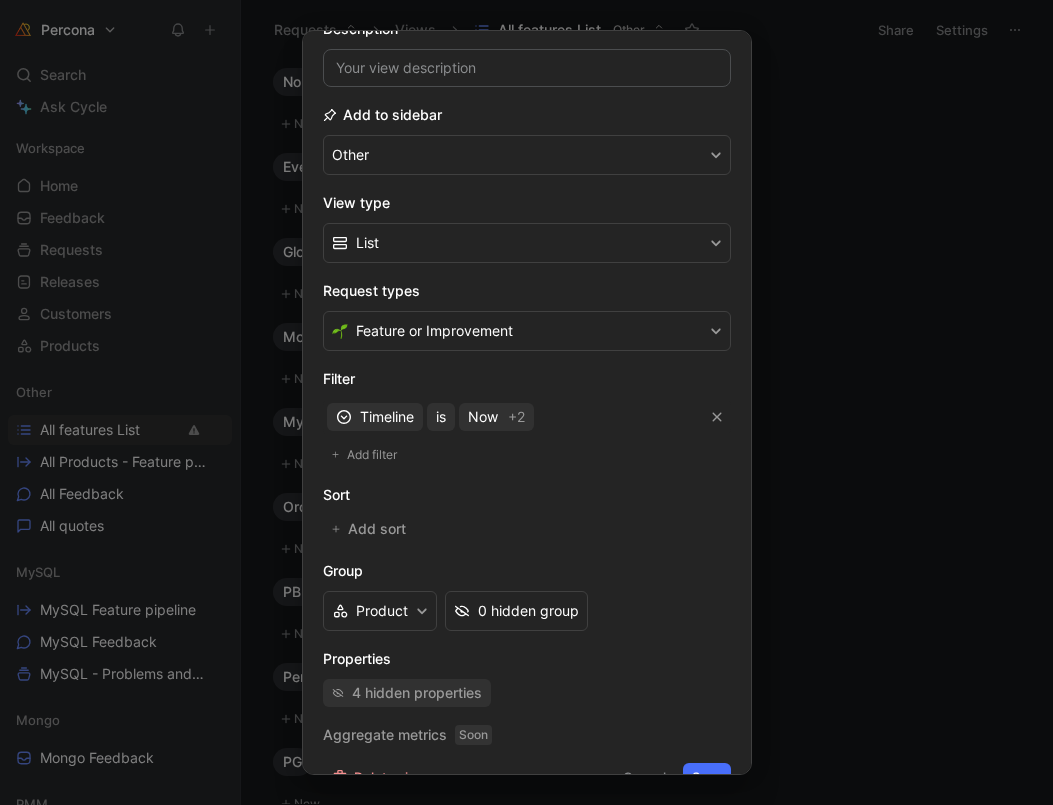 scroll, scrollTop: 164, scrollLeft: 0, axis: vertical 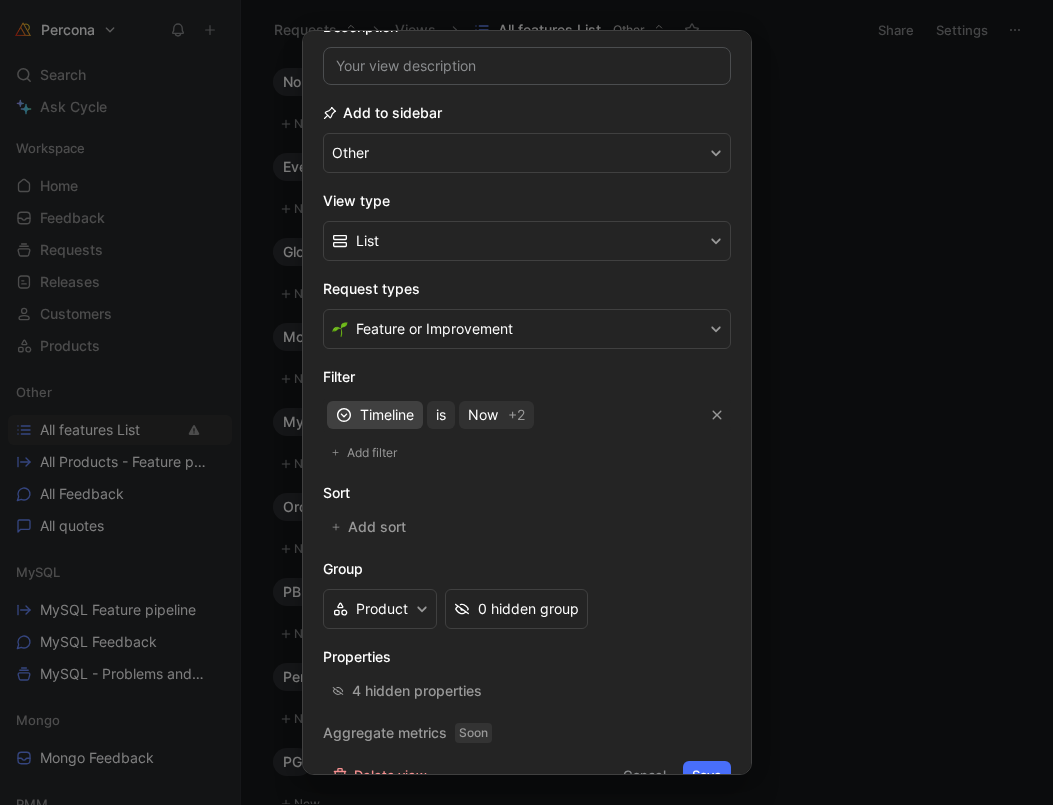 click on "Timeline" at bounding box center [387, 415] 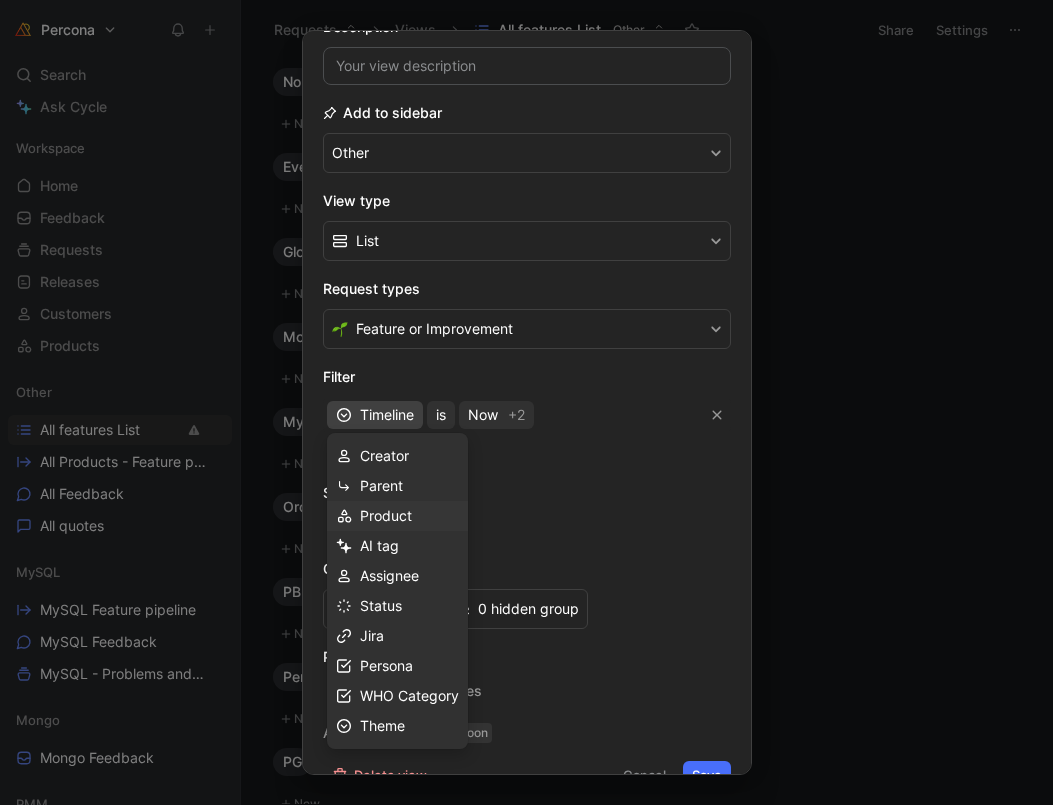click on "Product" at bounding box center (386, 515) 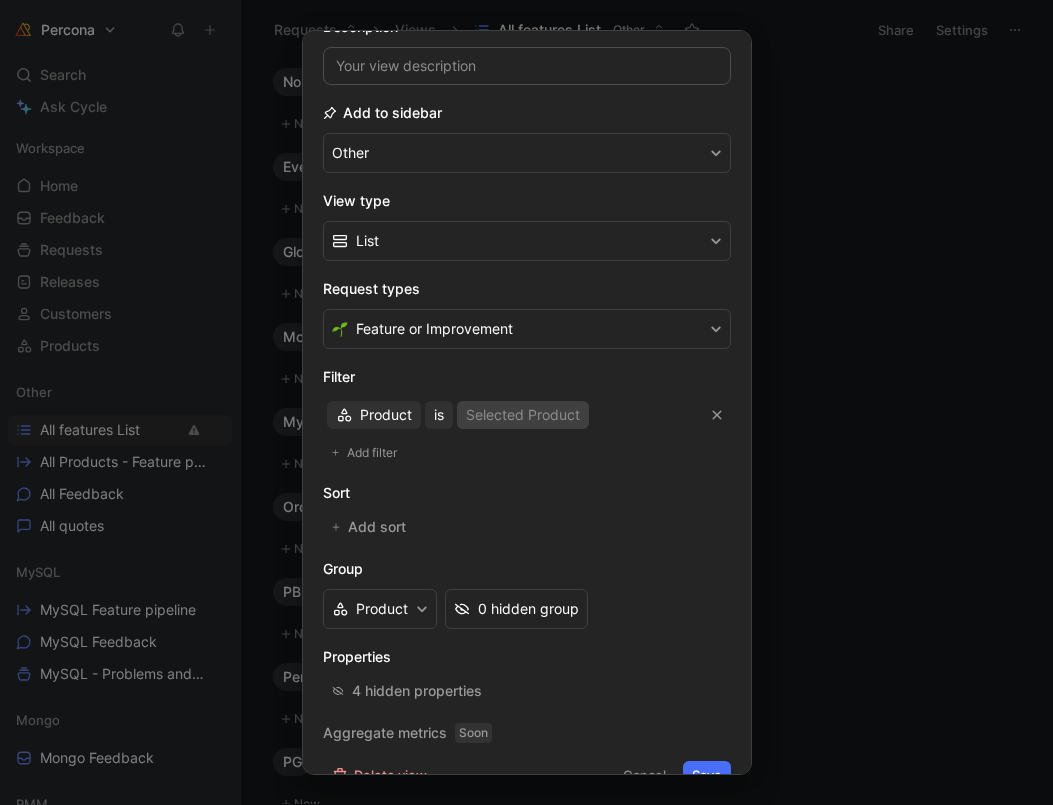 click on "Selected Product" at bounding box center (523, 415) 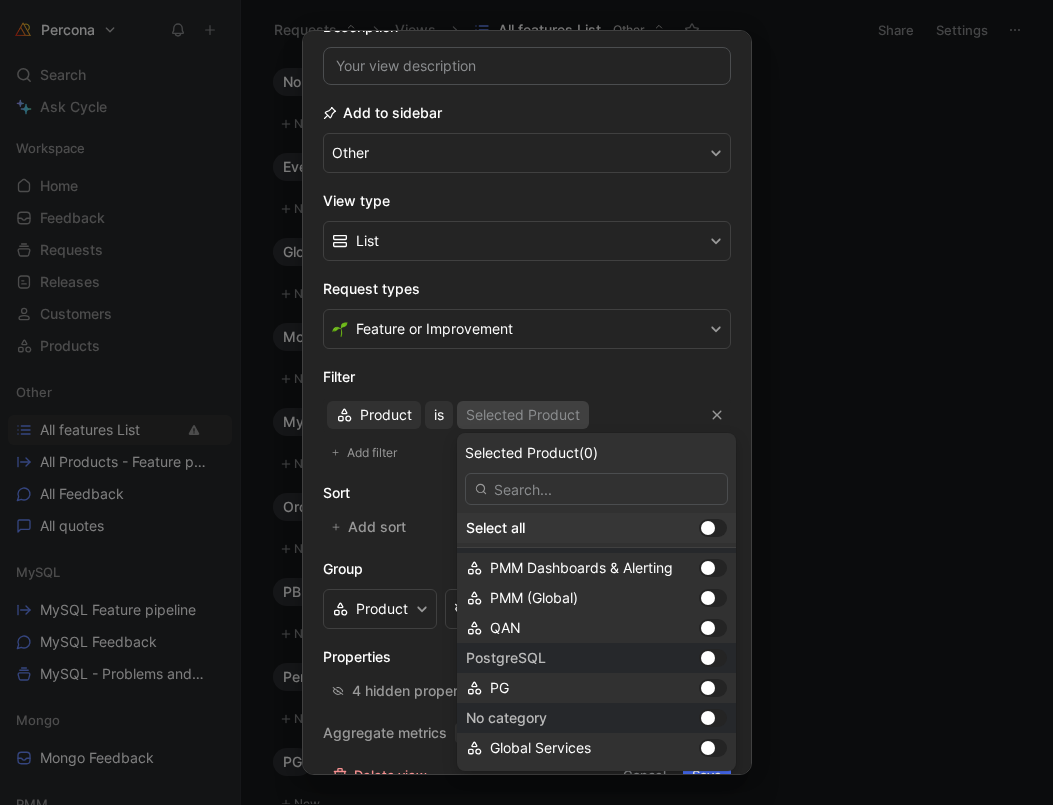 scroll, scrollTop: 449, scrollLeft: 0, axis: vertical 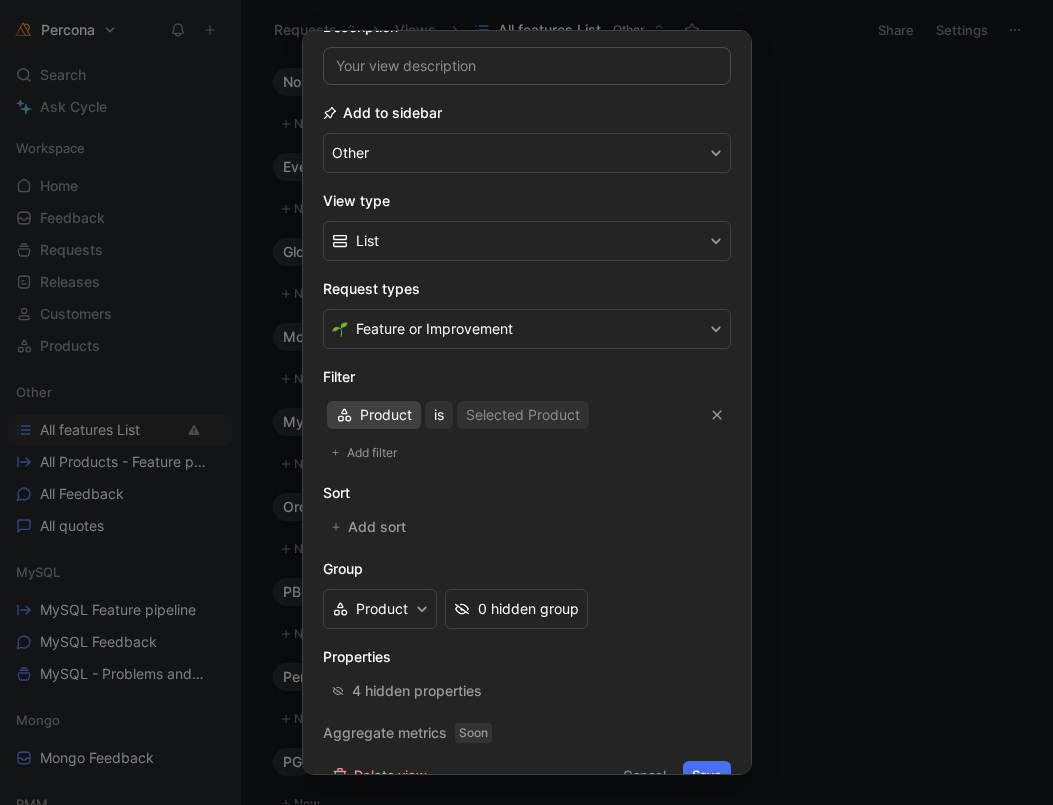 click on "Product" at bounding box center (386, 415) 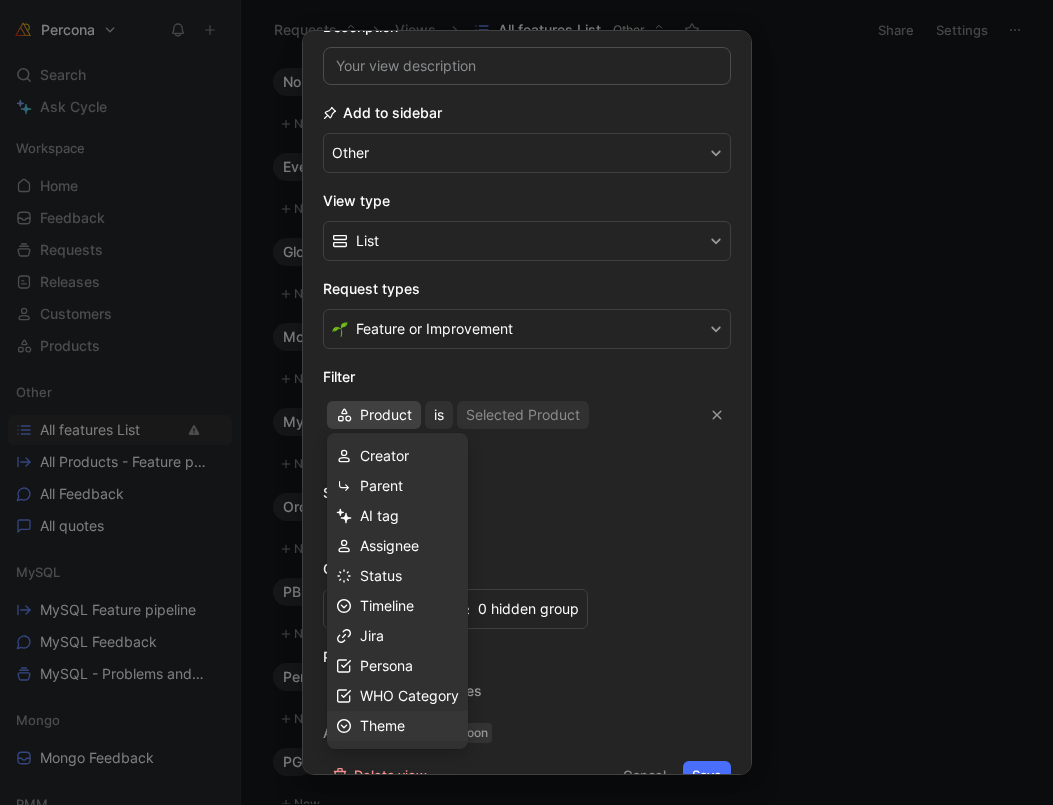 click on "Theme" at bounding box center (382, 725) 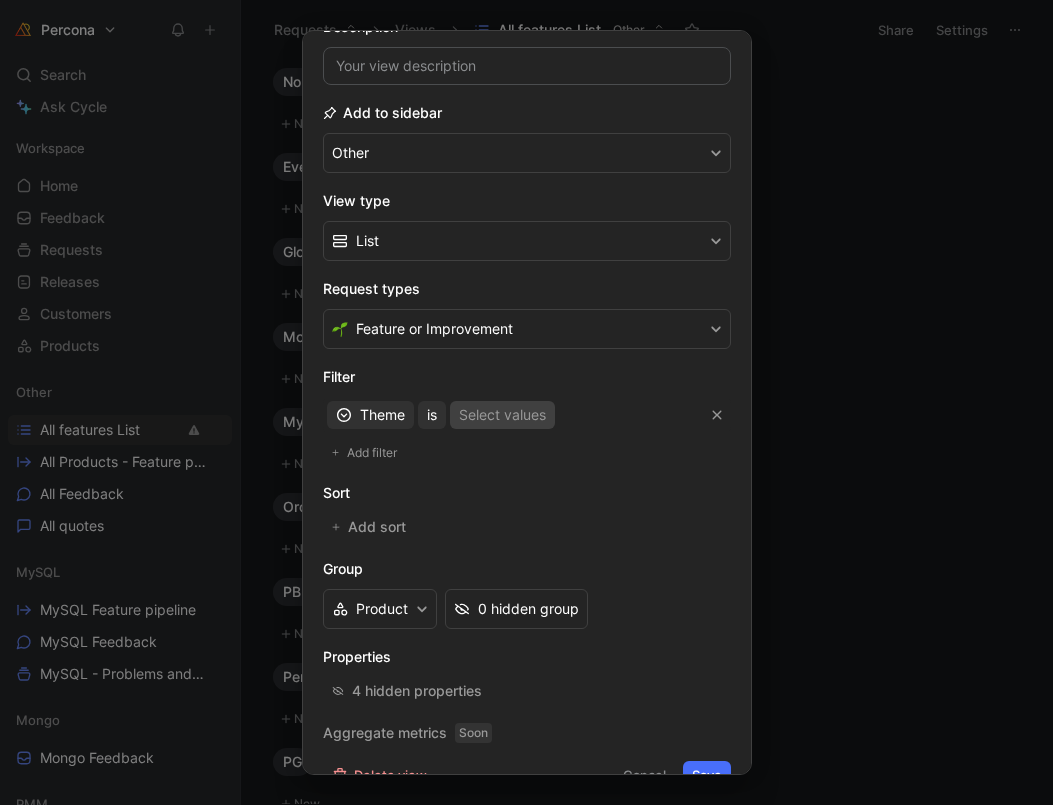 click on "Select values" at bounding box center (502, 415) 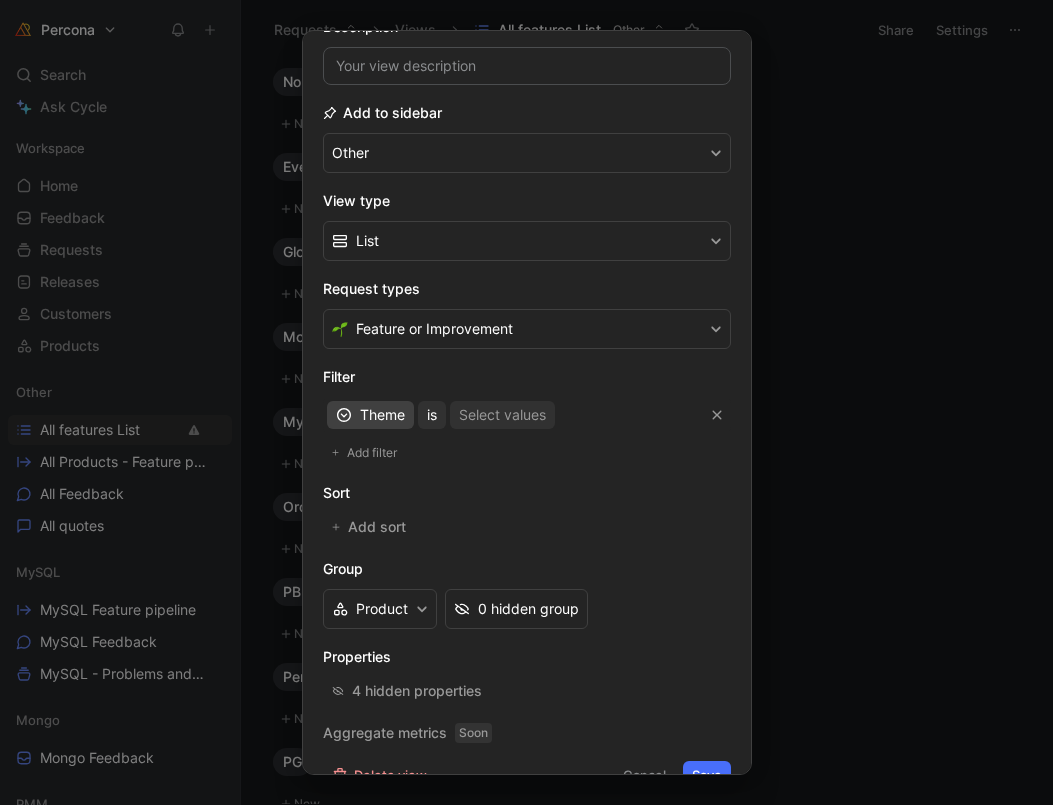click on "Theme" at bounding box center (382, 415) 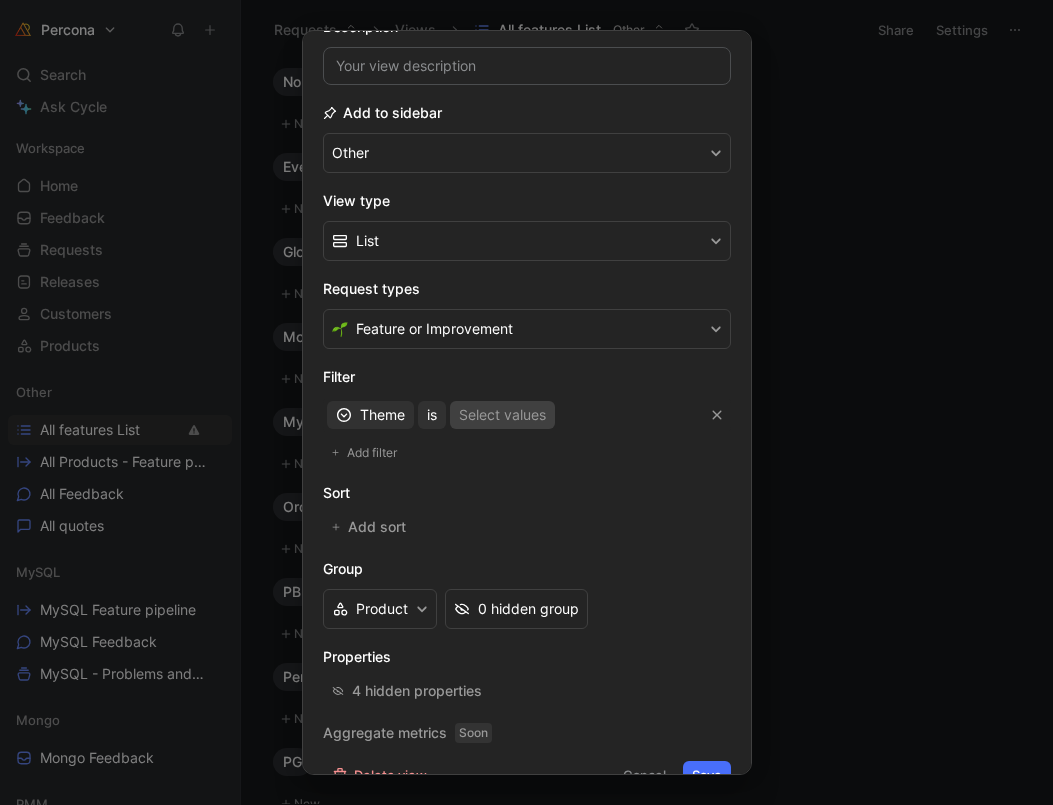 click on "Select values" at bounding box center (502, 415) 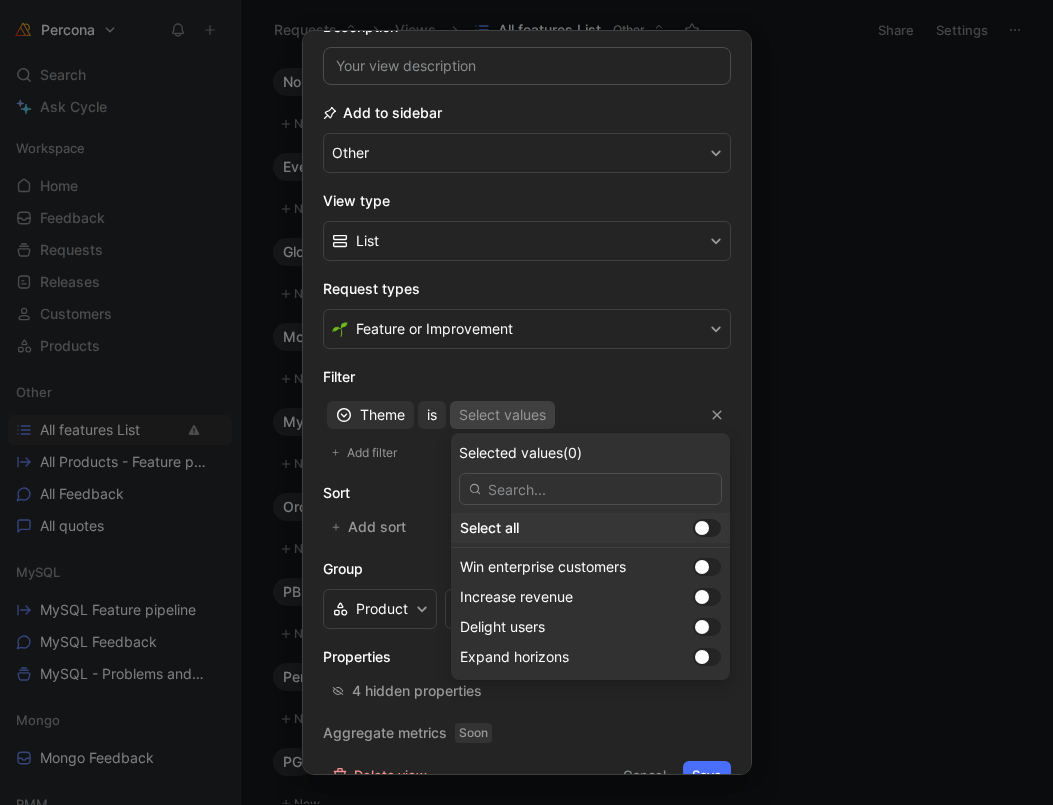 click at bounding box center (702, 528) 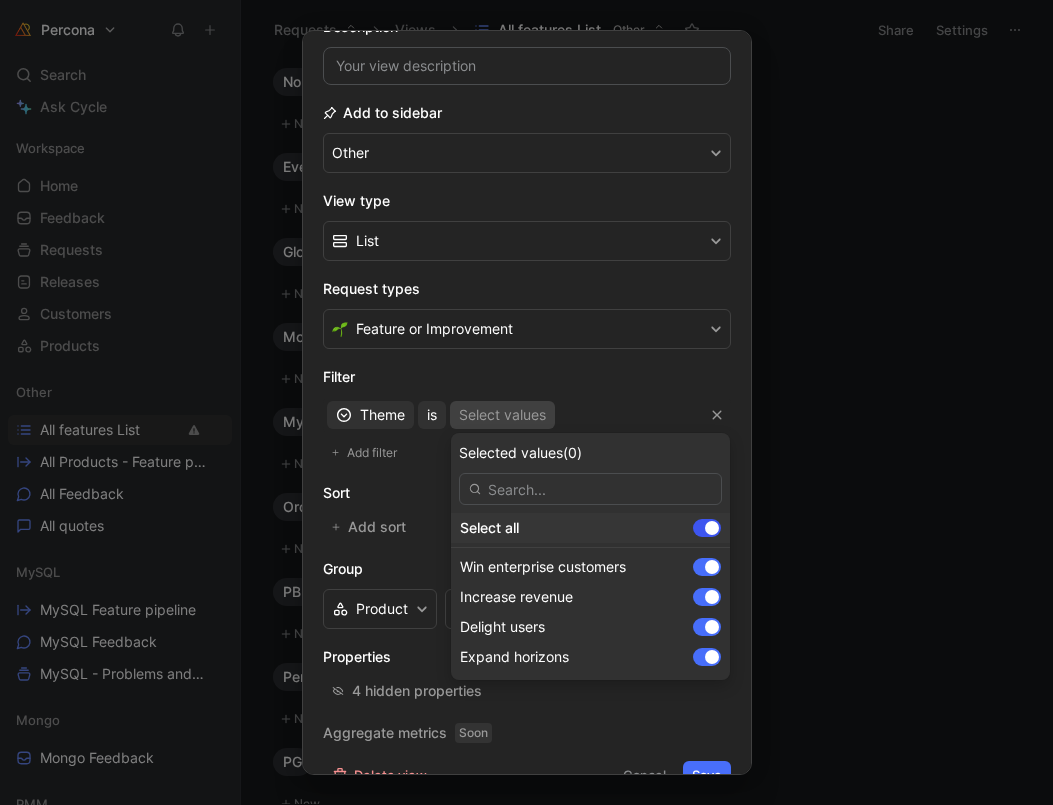 click at bounding box center (0, 0) 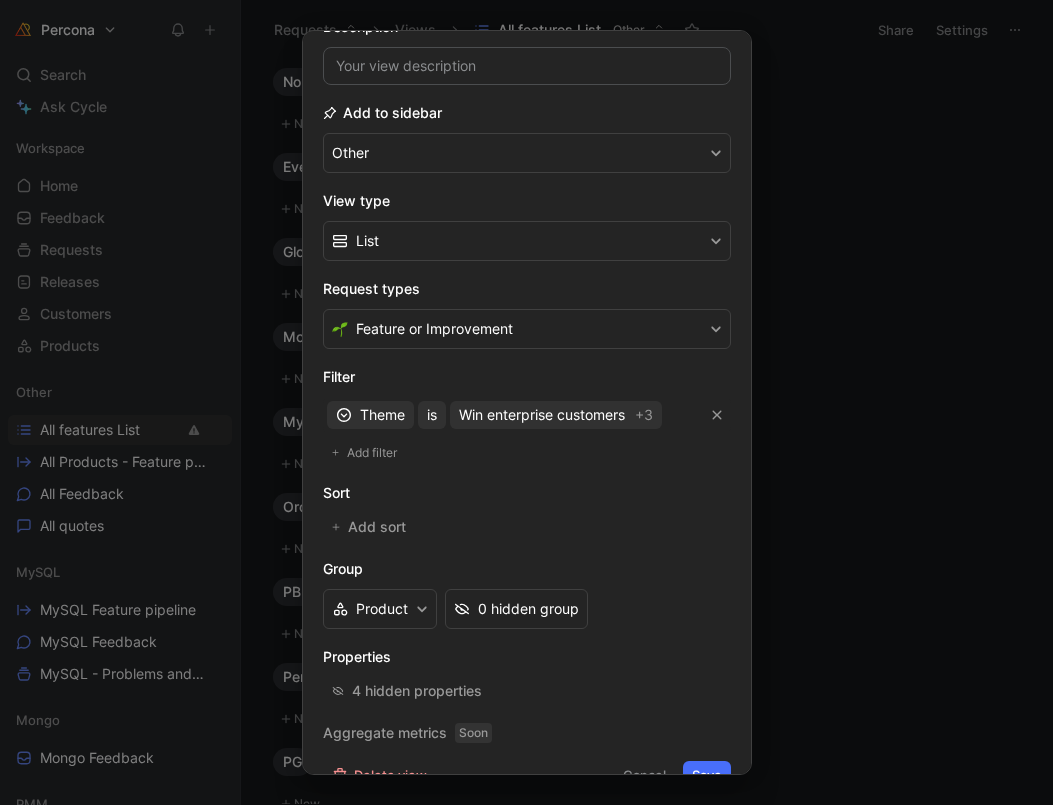 click on "Save" at bounding box center (707, 775) 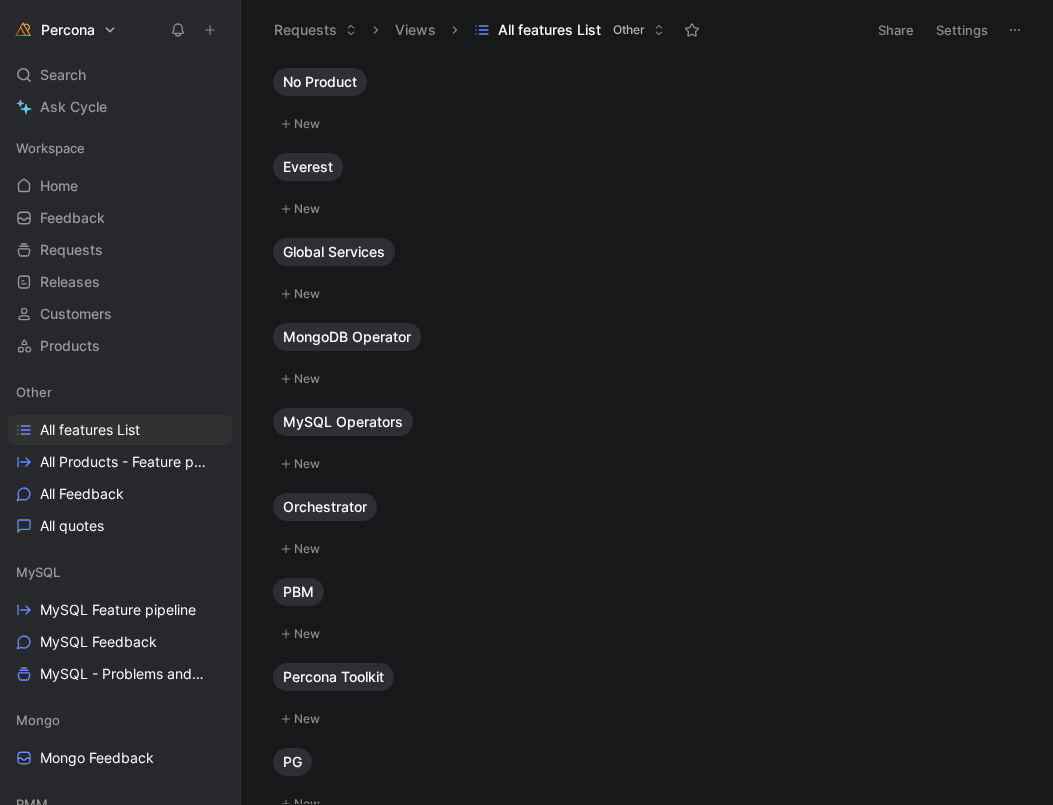 click on "Settings" at bounding box center (962, 30) 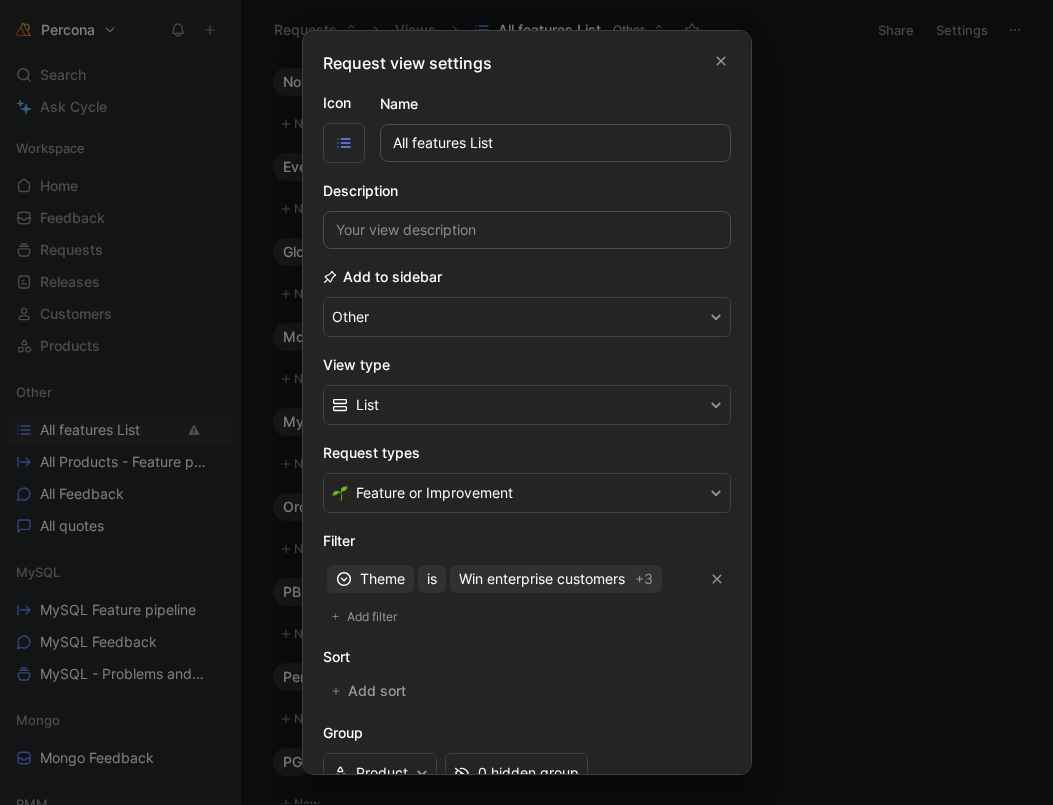 click on "Other" at bounding box center (527, 317) 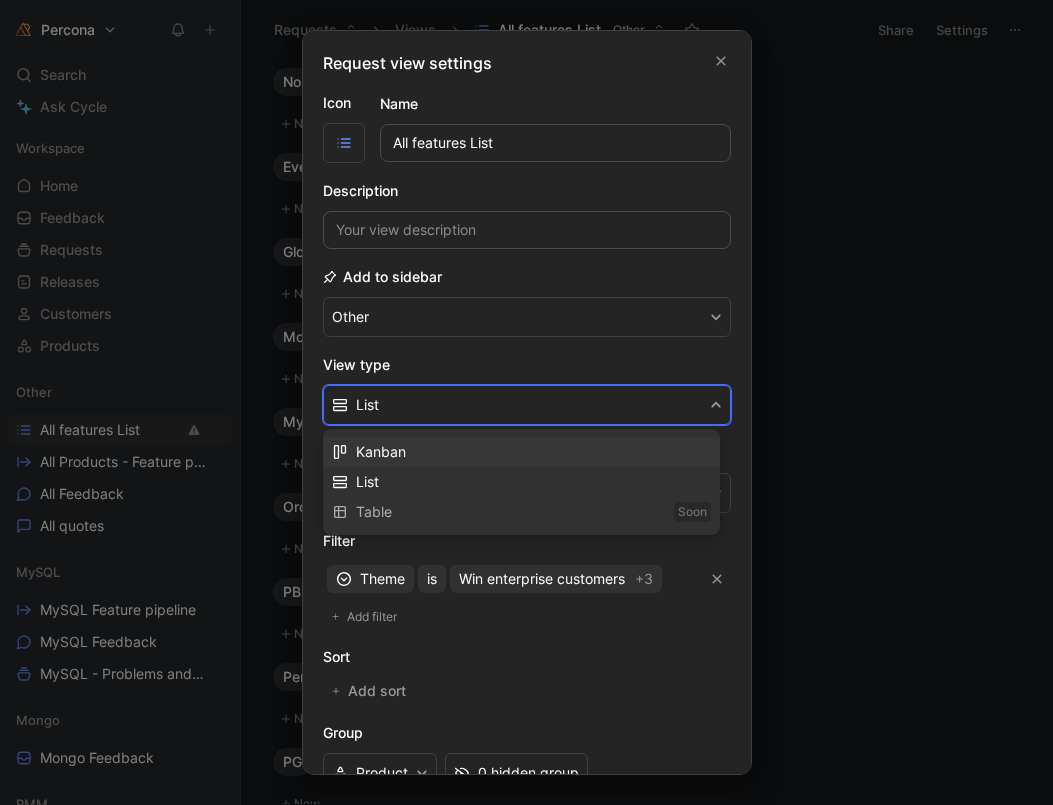 click on "Kanban" at bounding box center (381, 451) 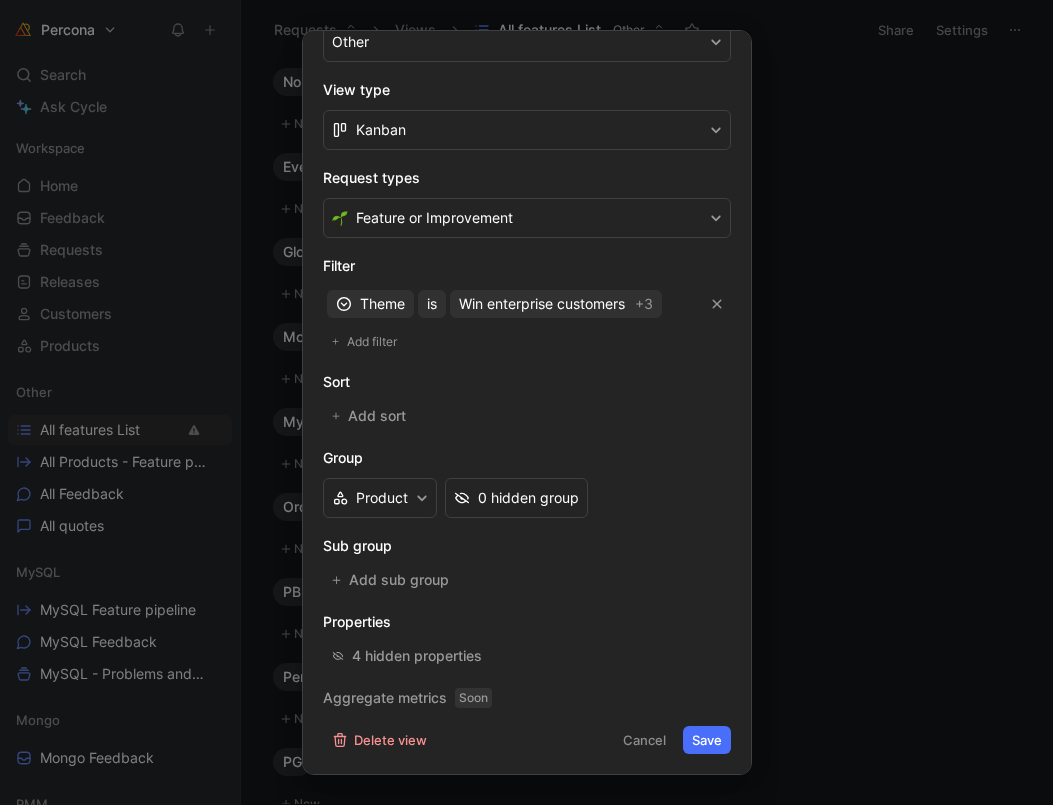 scroll, scrollTop: 275, scrollLeft: 0, axis: vertical 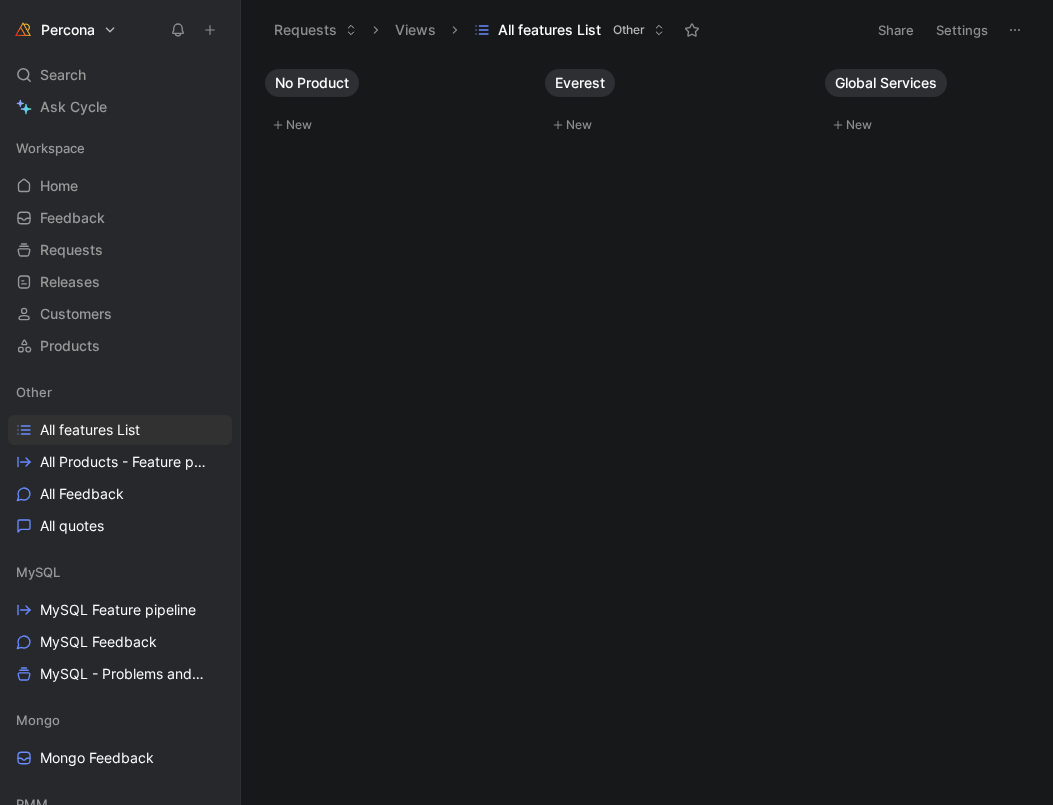 click on "Settings" at bounding box center (962, 30) 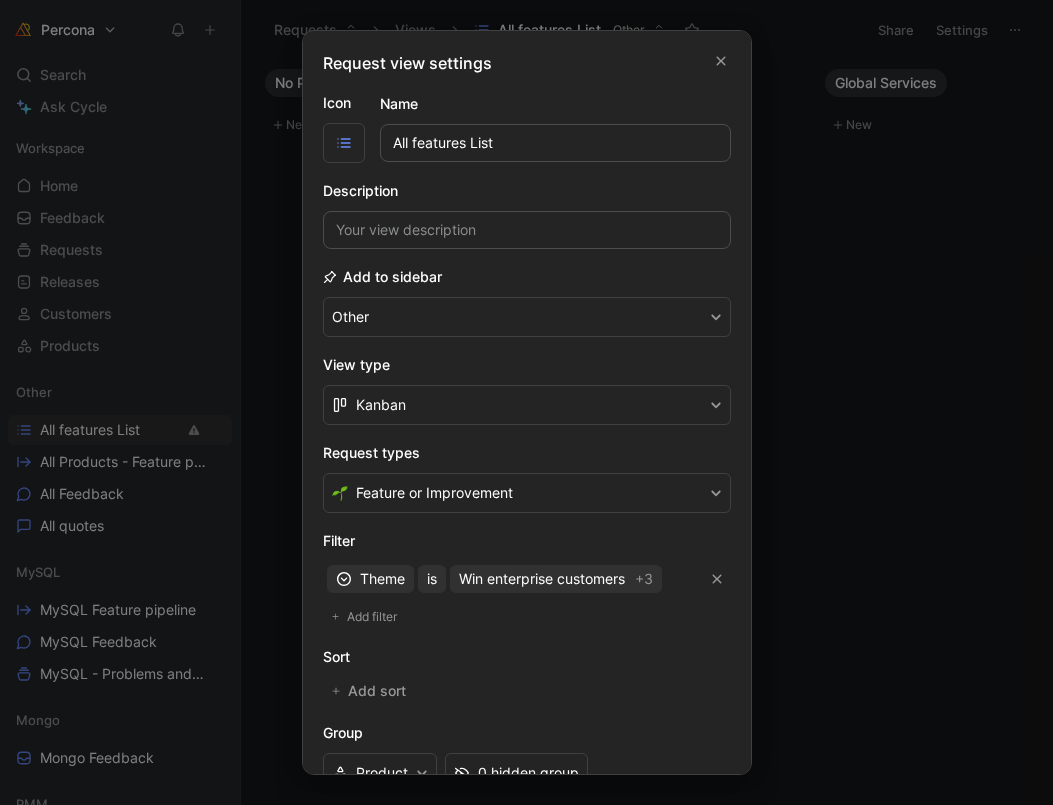 click on "Kanban" at bounding box center (527, 405) 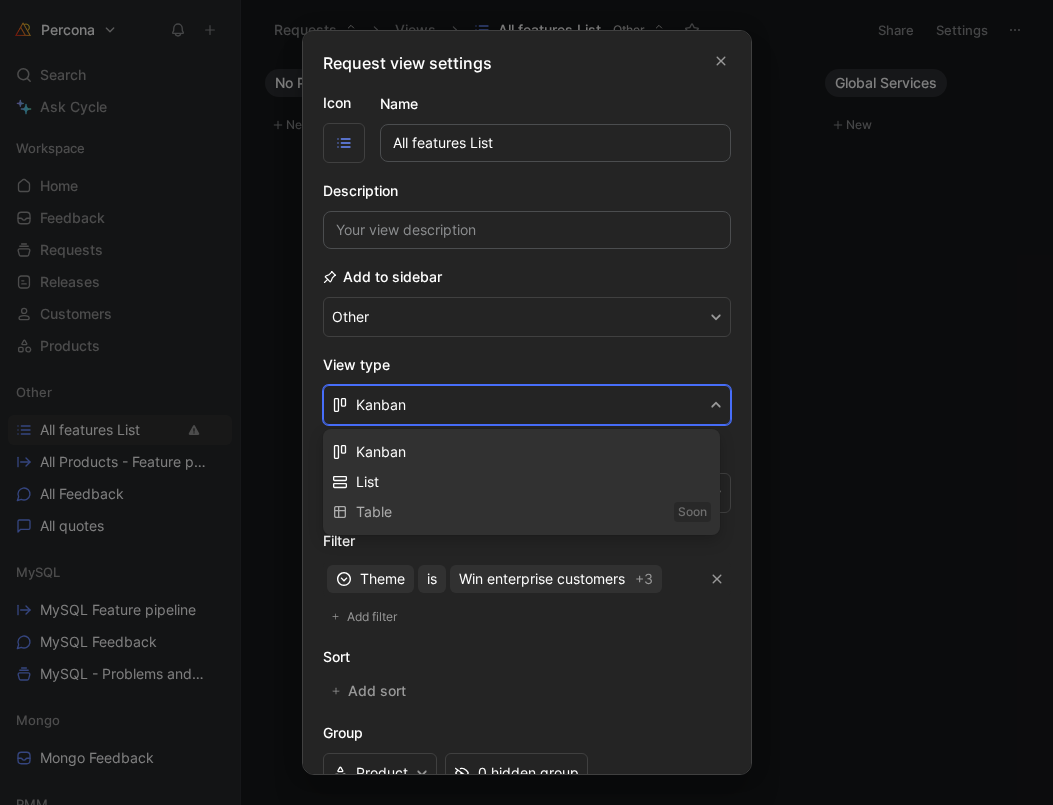 click on "Table Soon" at bounding box center (521, 512) 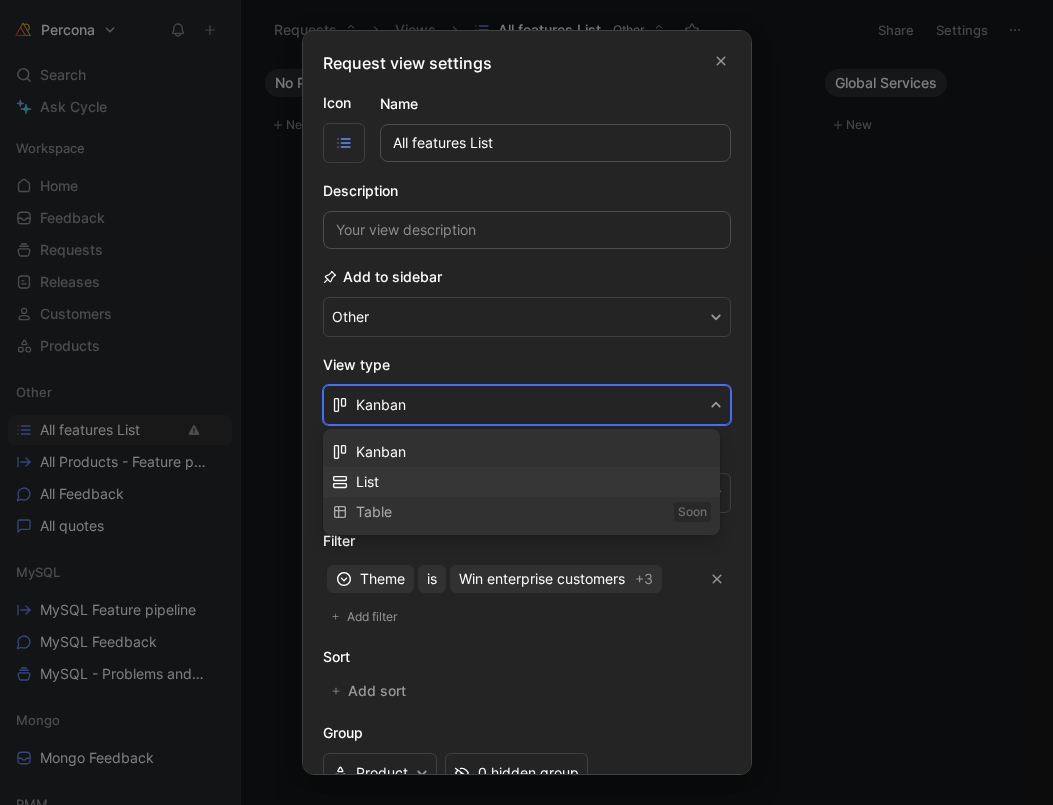 click on "List" at bounding box center (367, 481) 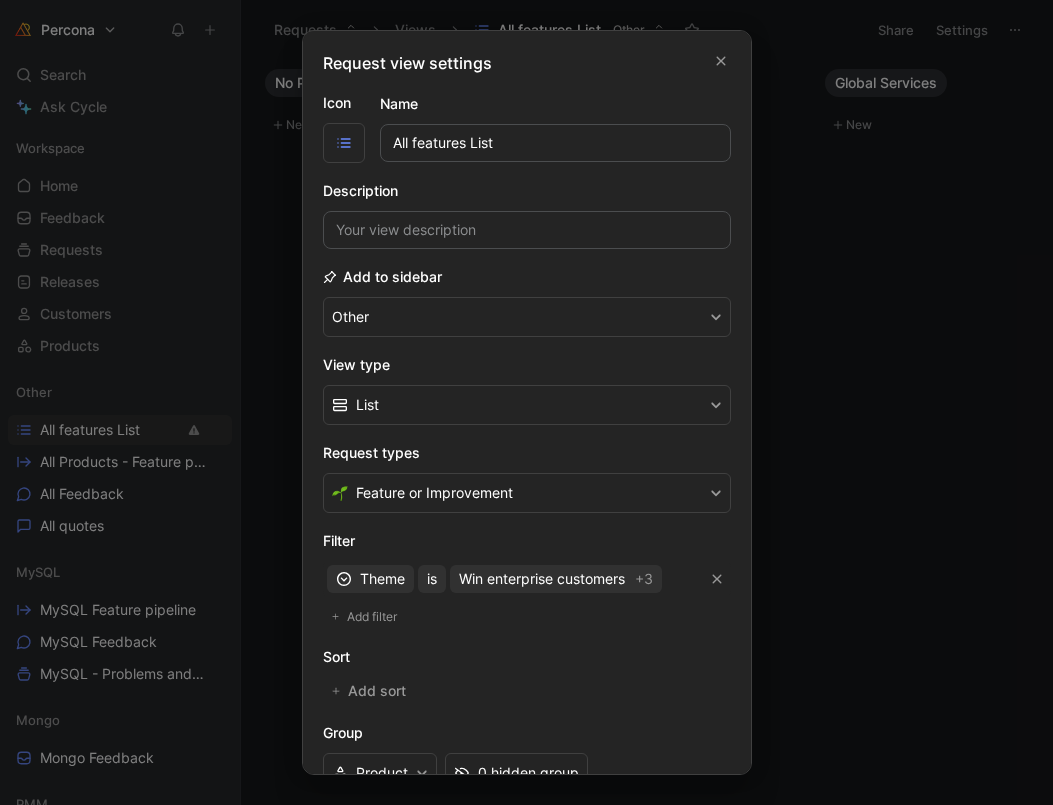 click on "Feature or Improvement" at bounding box center (434, 493) 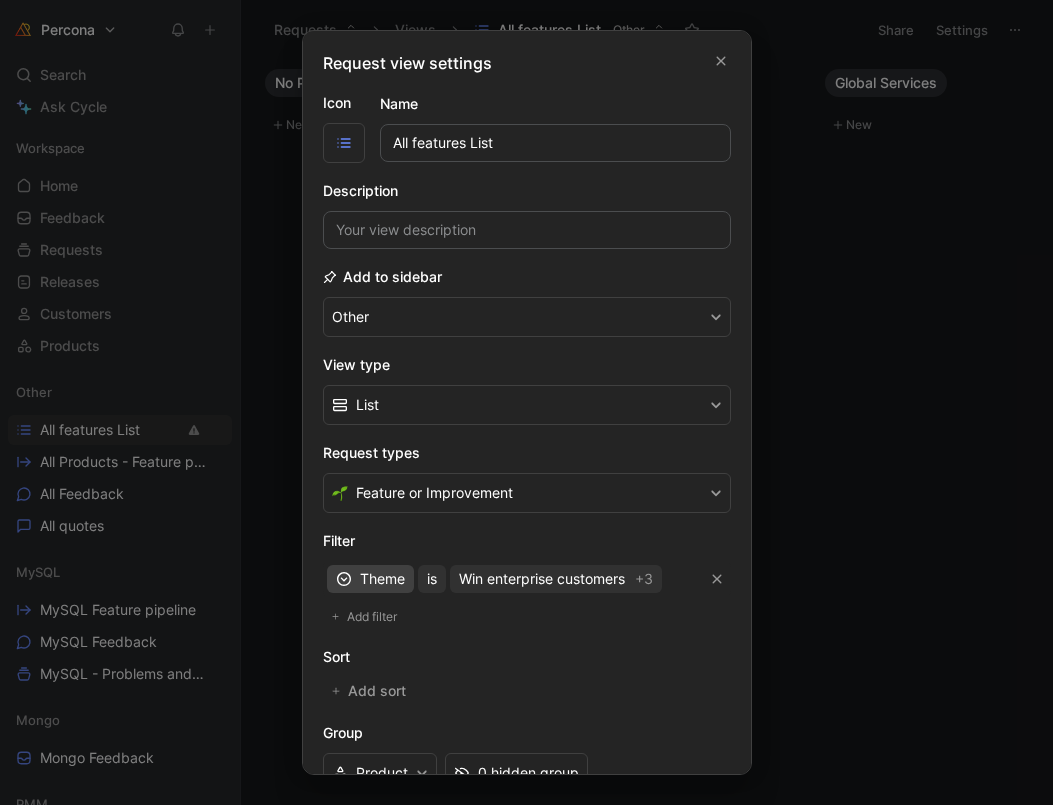 click on "Theme" at bounding box center (382, 579) 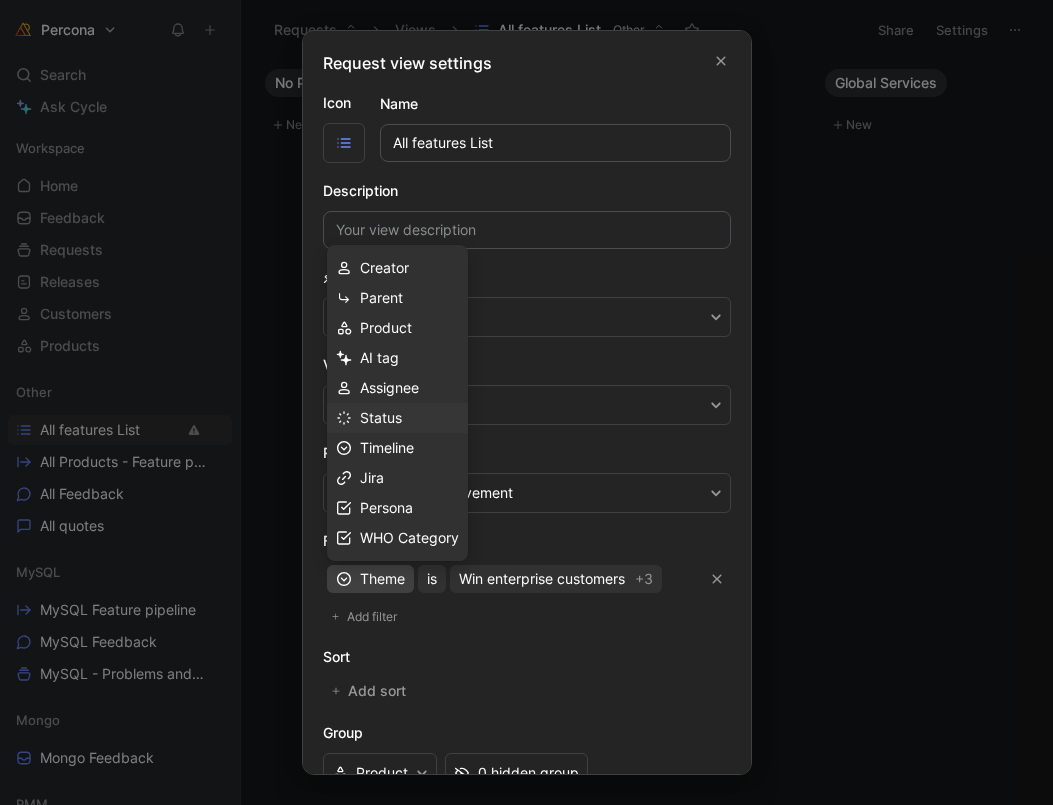 click on "Status" at bounding box center [409, 418] 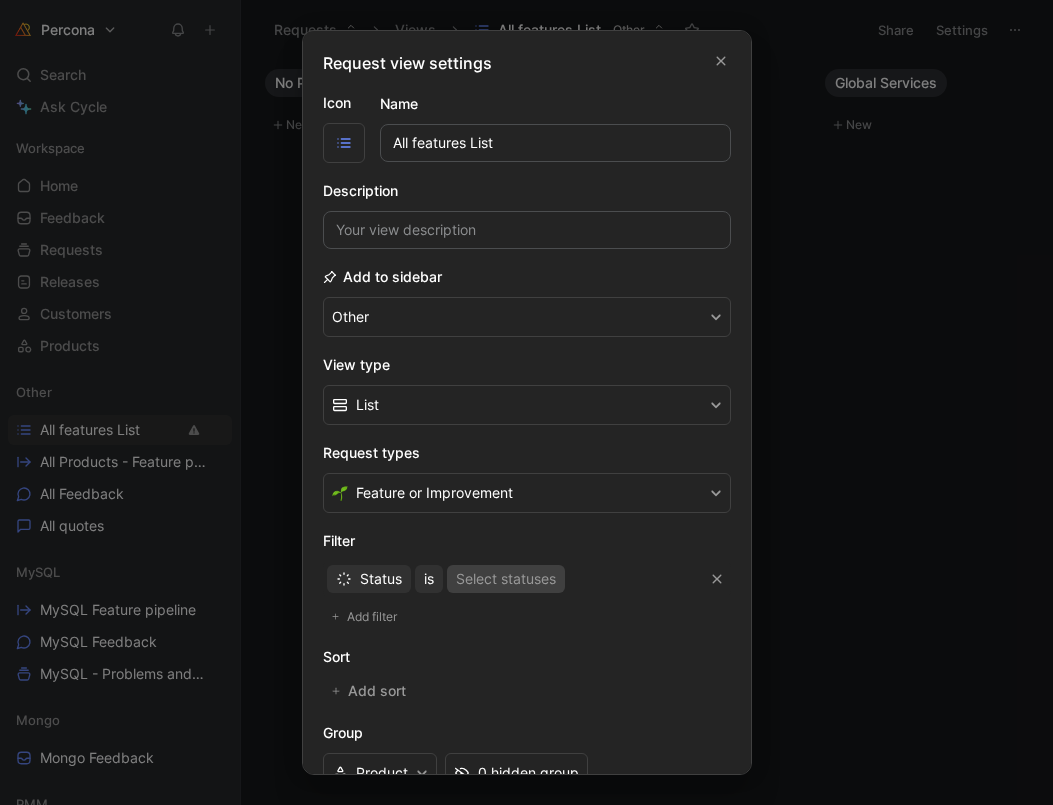 click on "Select statuses" at bounding box center (506, 579) 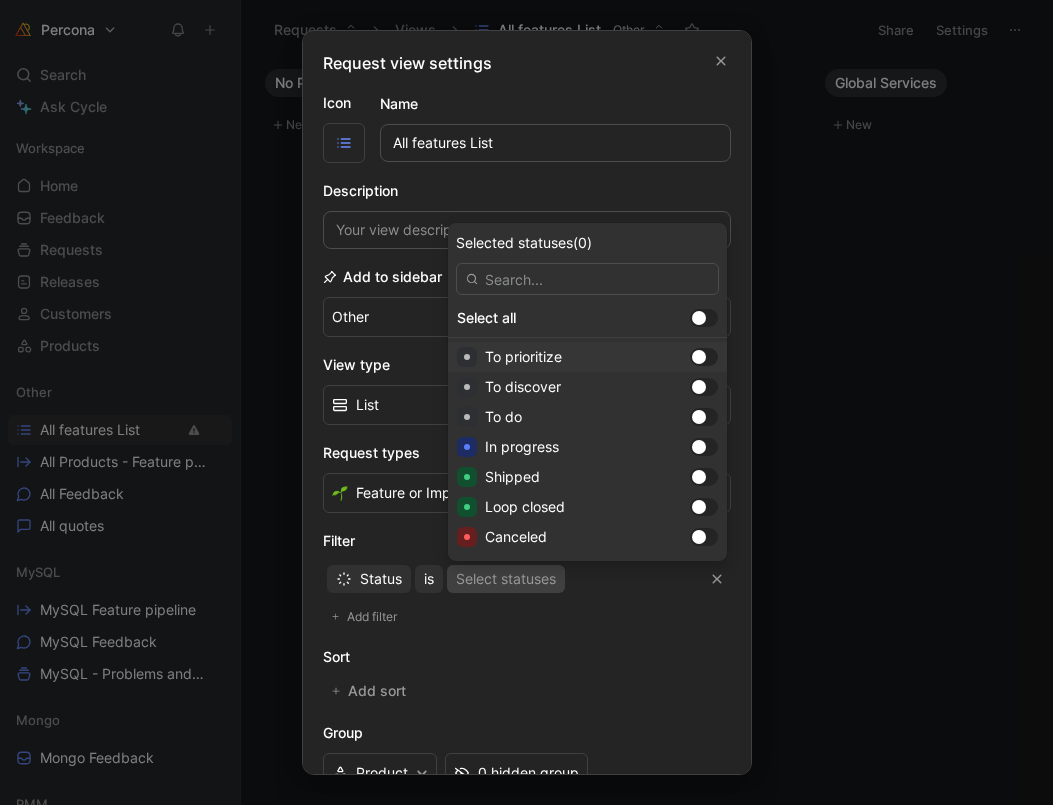 click at bounding box center [699, 357] 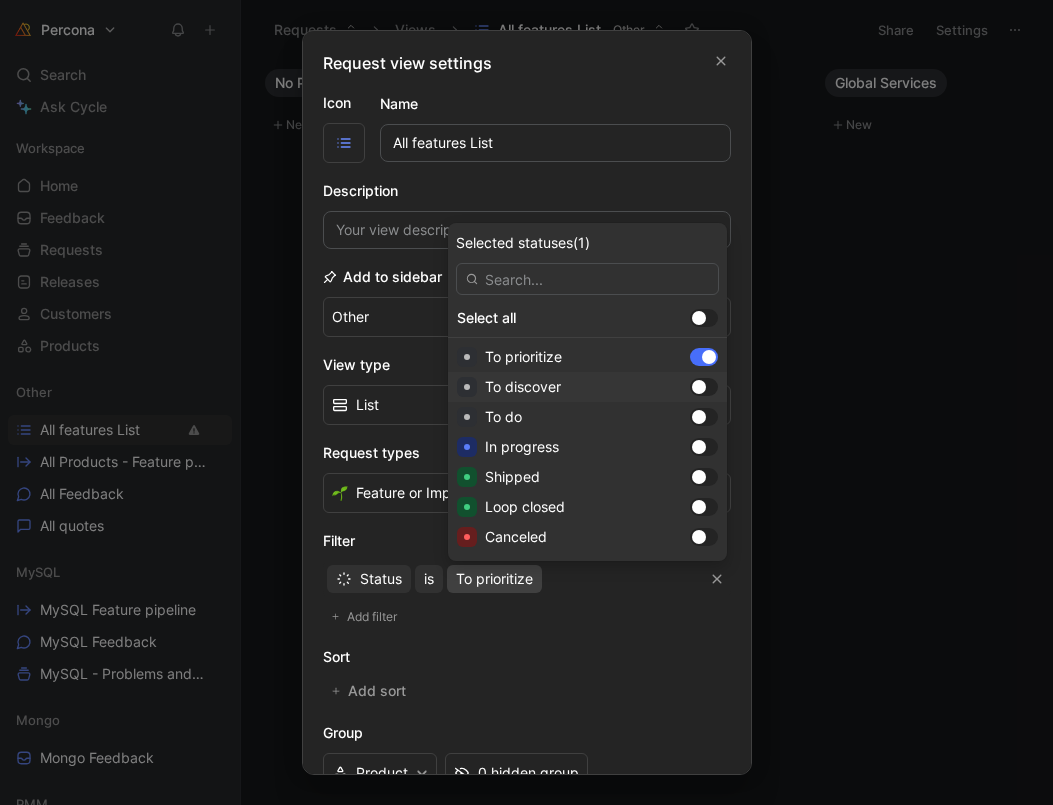 click at bounding box center [704, 387] 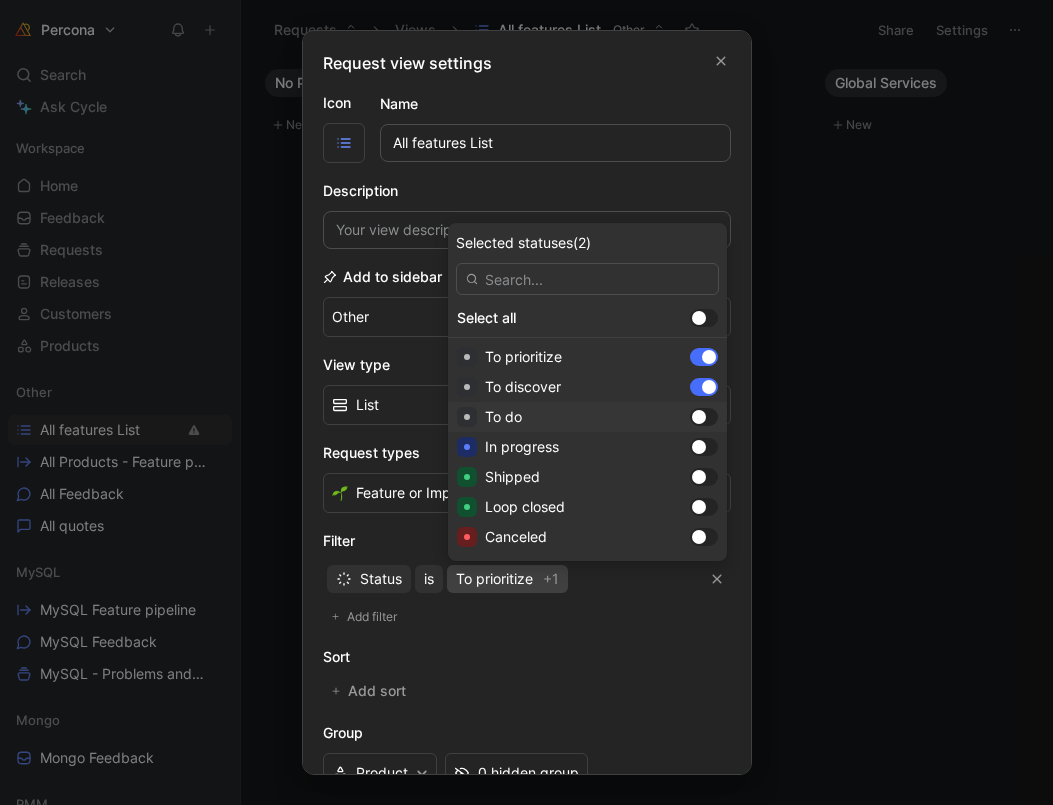 click at bounding box center (704, 417) 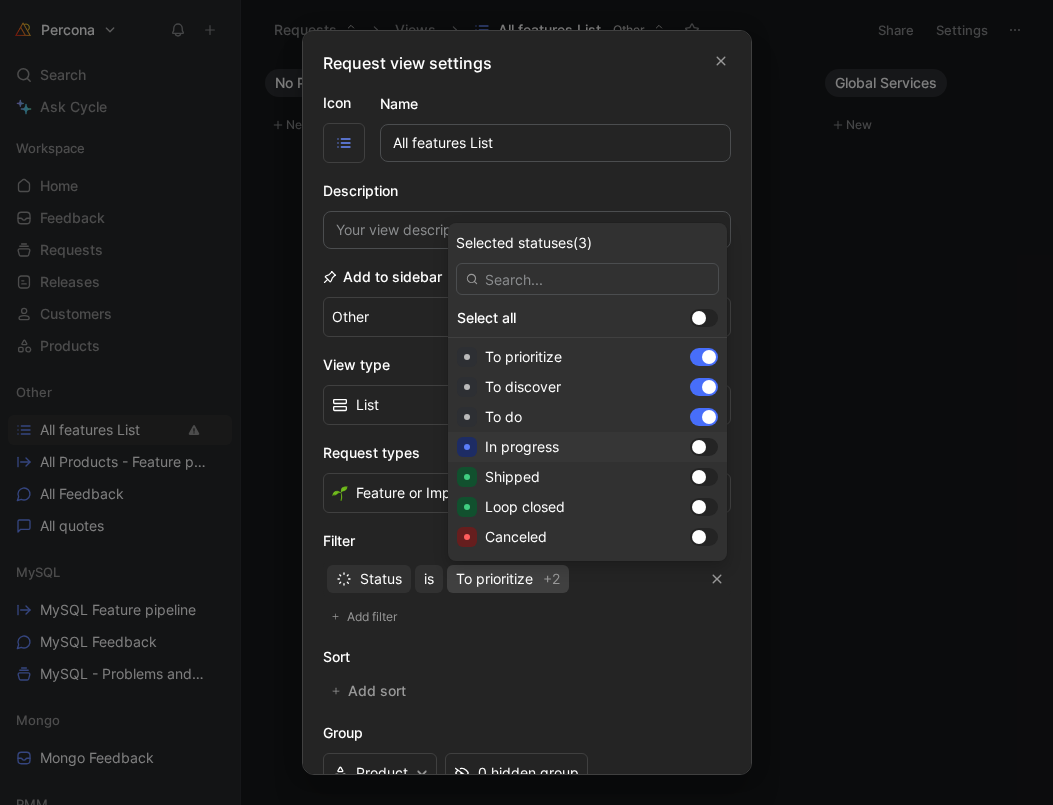 click at bounding box center [699, 447] 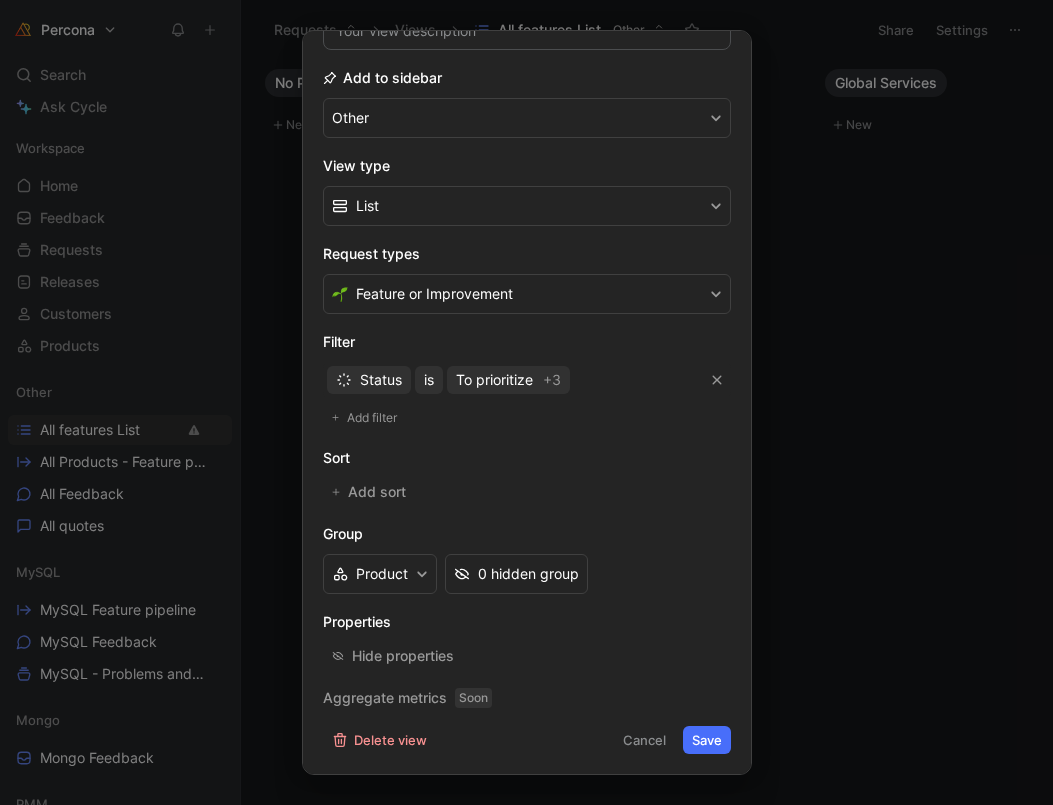 scroll, scrollTop: 199, scrollLeft: 0, axis: vertical 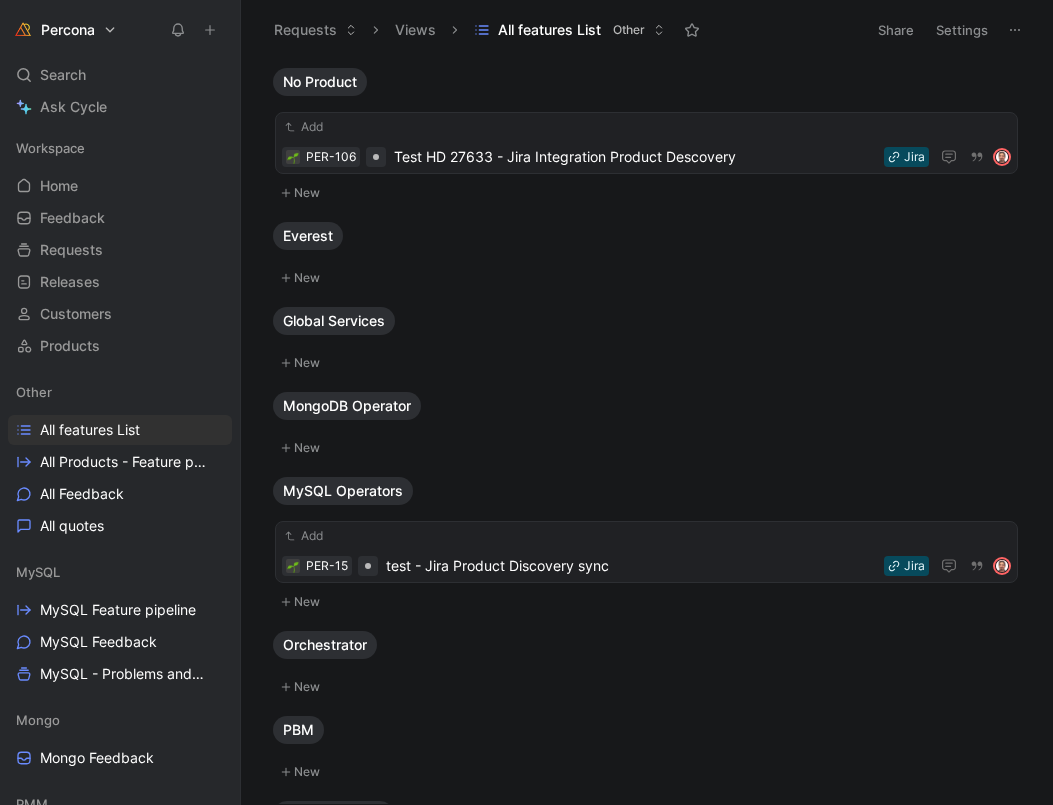 click on "Settings" at bounding box center (962, 30) 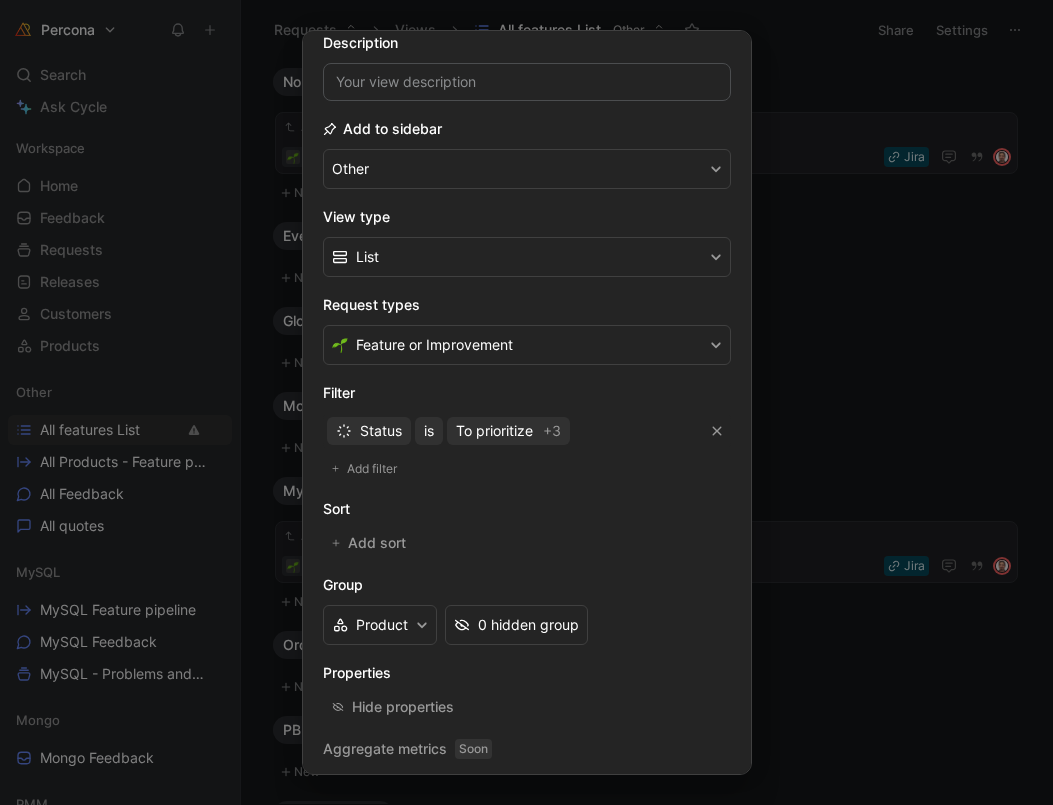 scroll, scrollTop: 199, scrollLeft: 0, axis: vertical 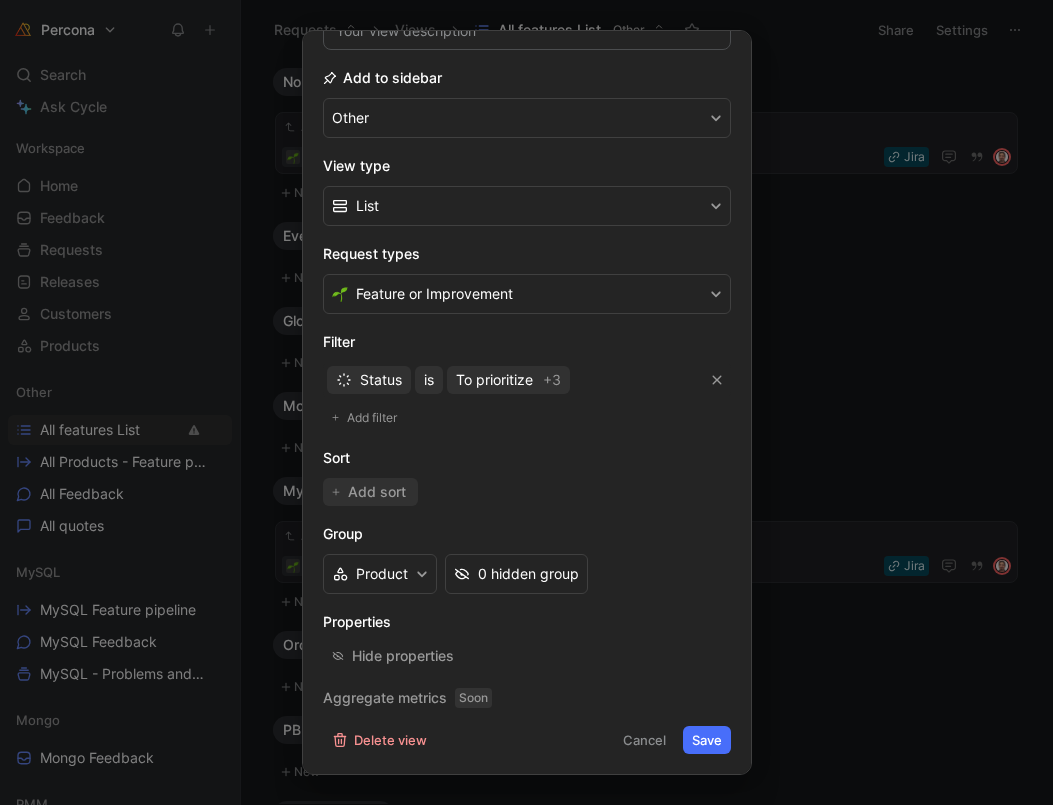 click on "Add sort" at bounding box center (378, 492) 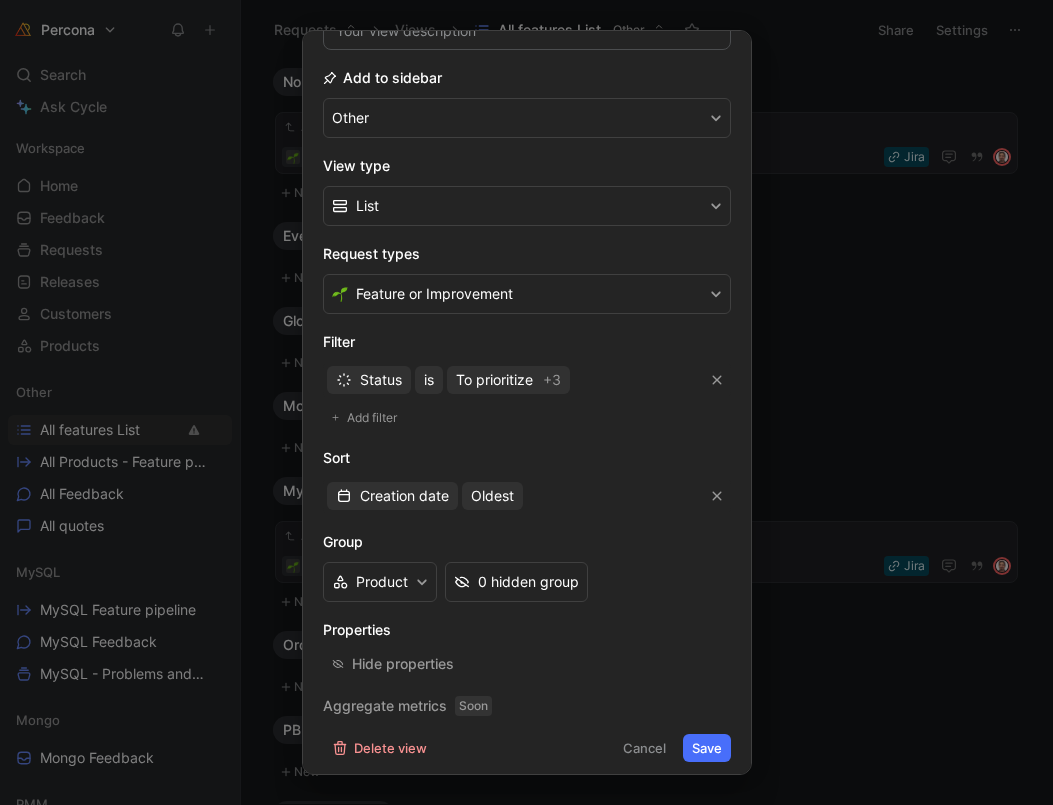 click on "Creation date" at bounding box center (404, 496) 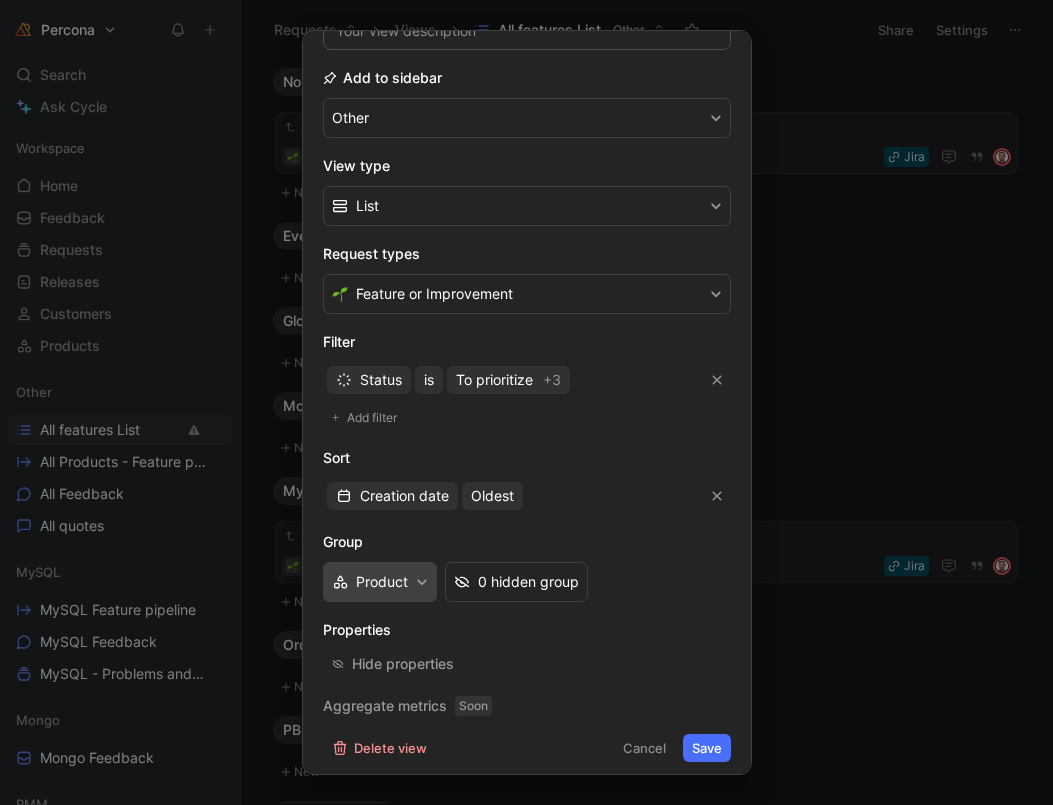 click on "Product" at bounding box center (380, 582) 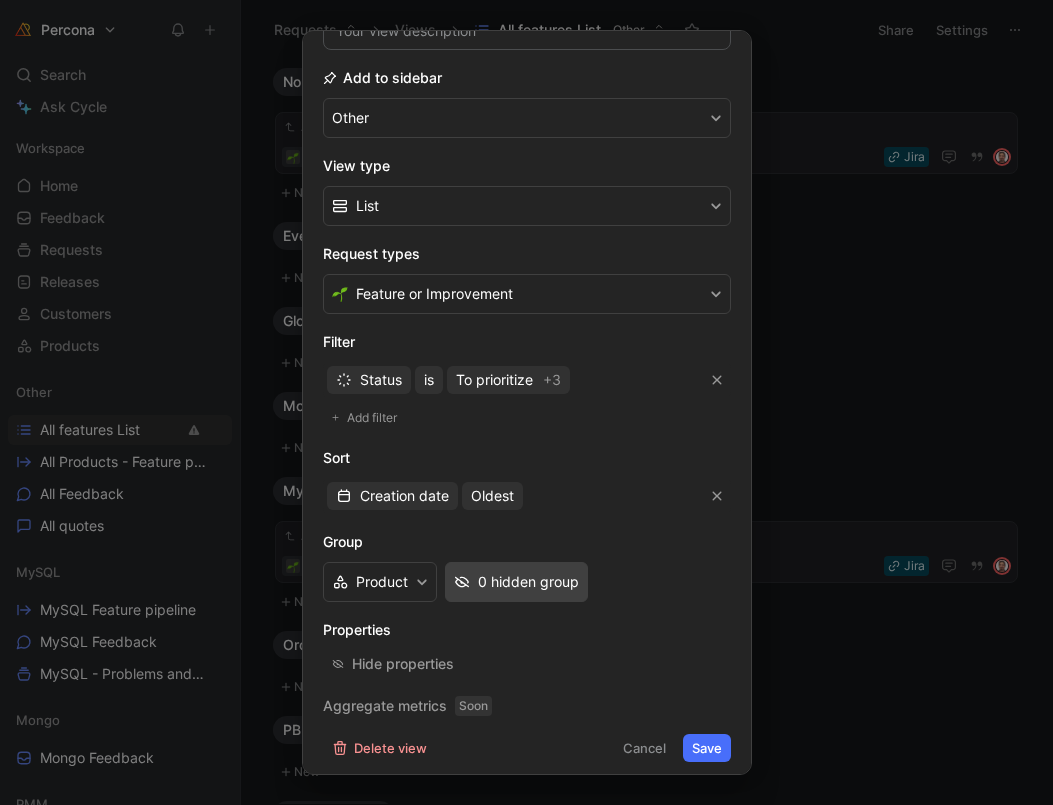 click on "0 hidden group" at bounding box center [528, 582] 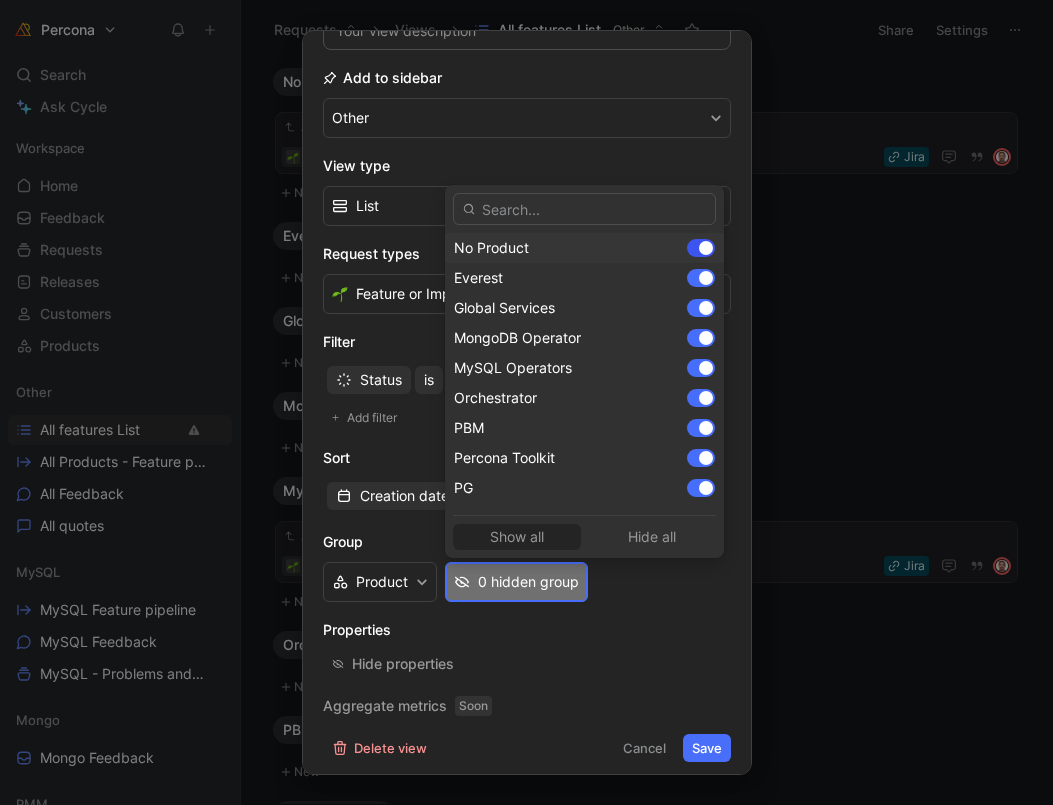 click at bounding box center [706, 248] 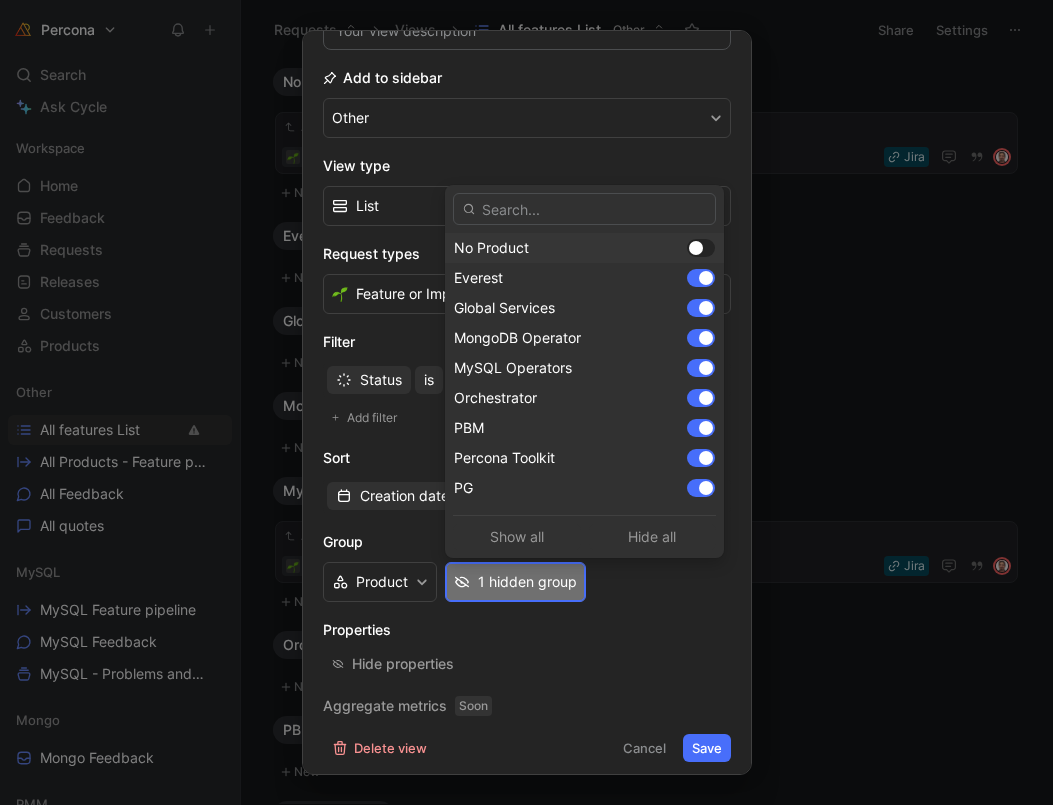 drag, startPoint x: 491, startPoint y: 276, endPoint x: 534, endPoint y: 262, distance: 45.221676 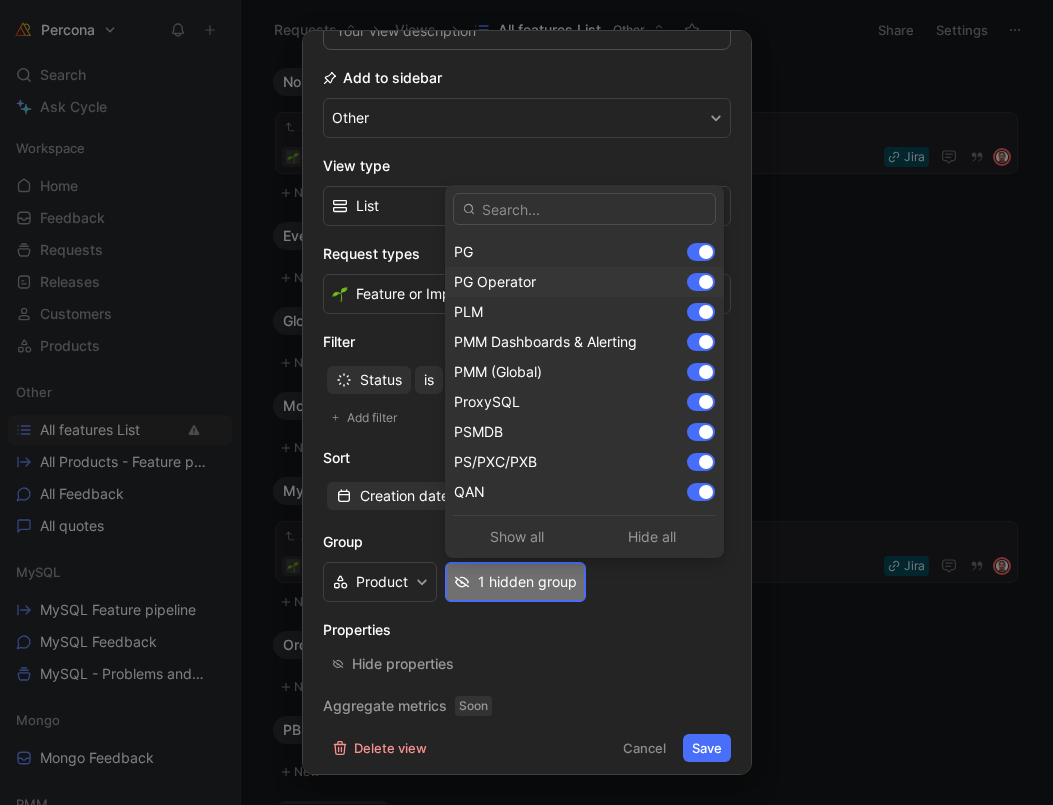 scroll, scrollTop: 236, scrollLeft: 0, axis: vertical 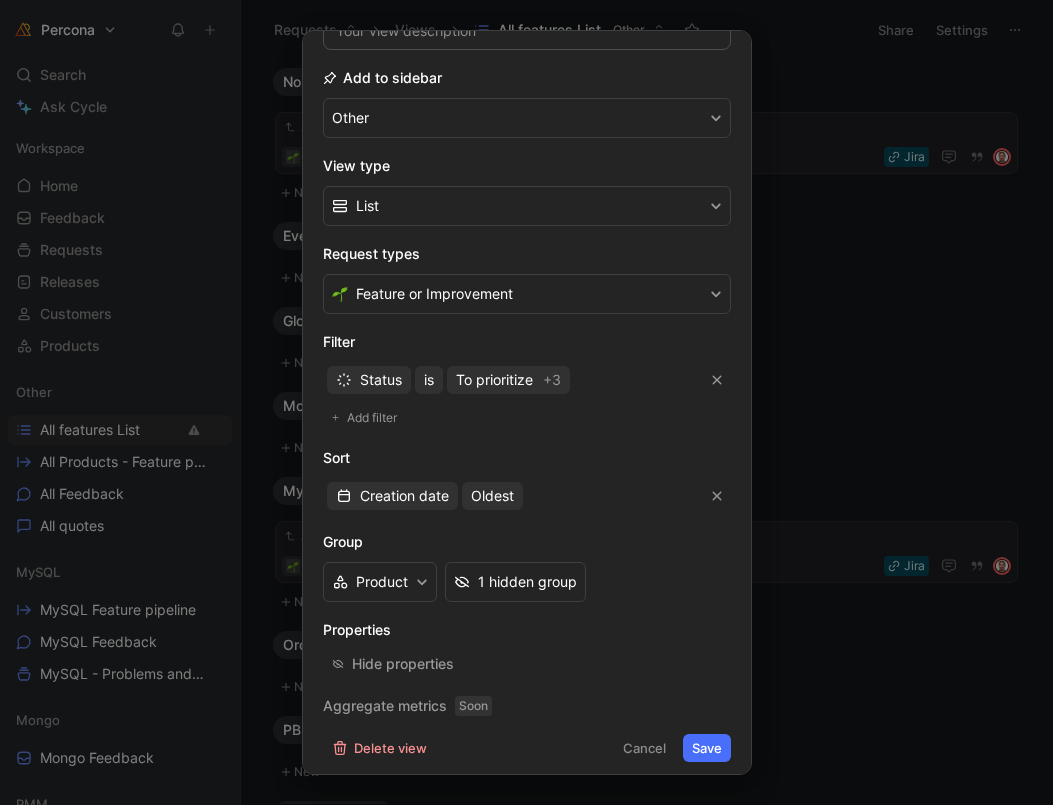click on "Save" at bounding box center (707, 748) 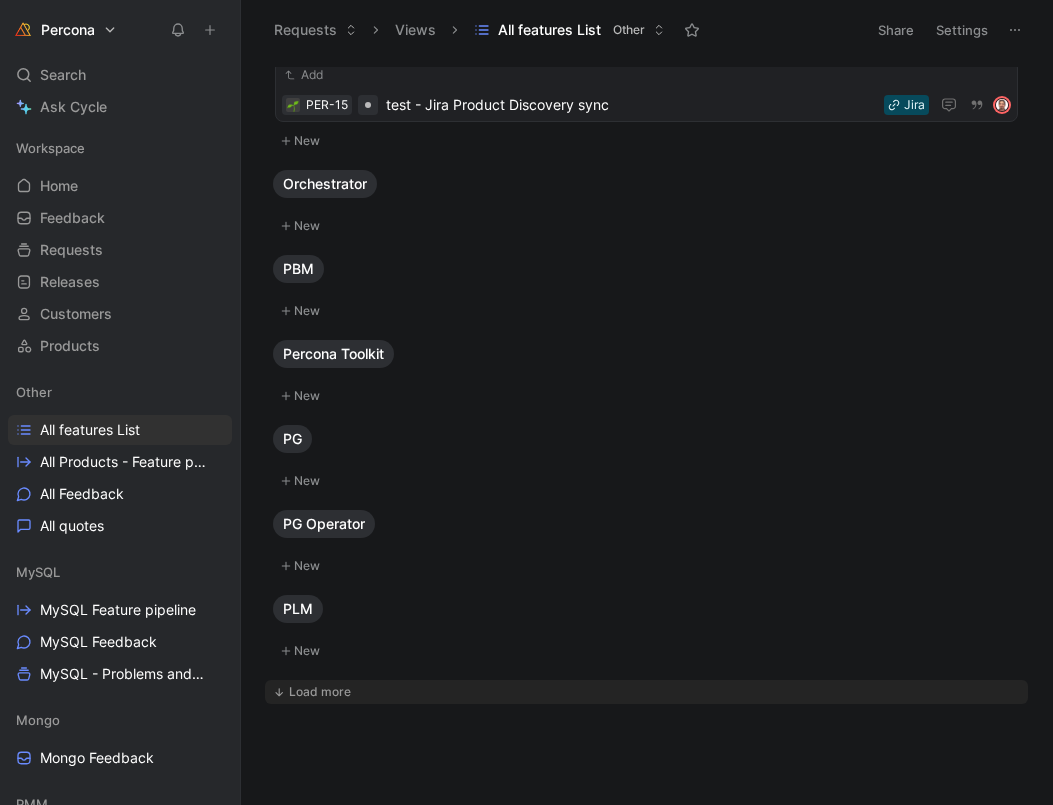 click on "Load more" at bounding box center [320, 692] 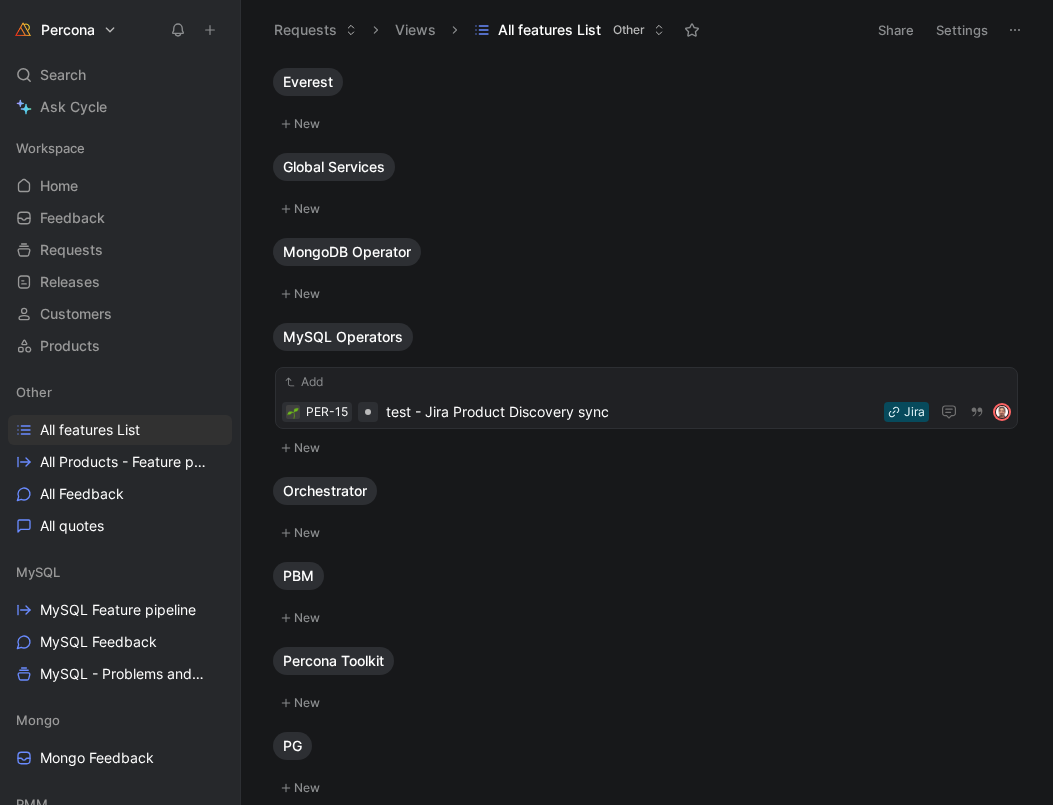 scroll, scrollTop: 0, scrollLeft: 0, axis: both 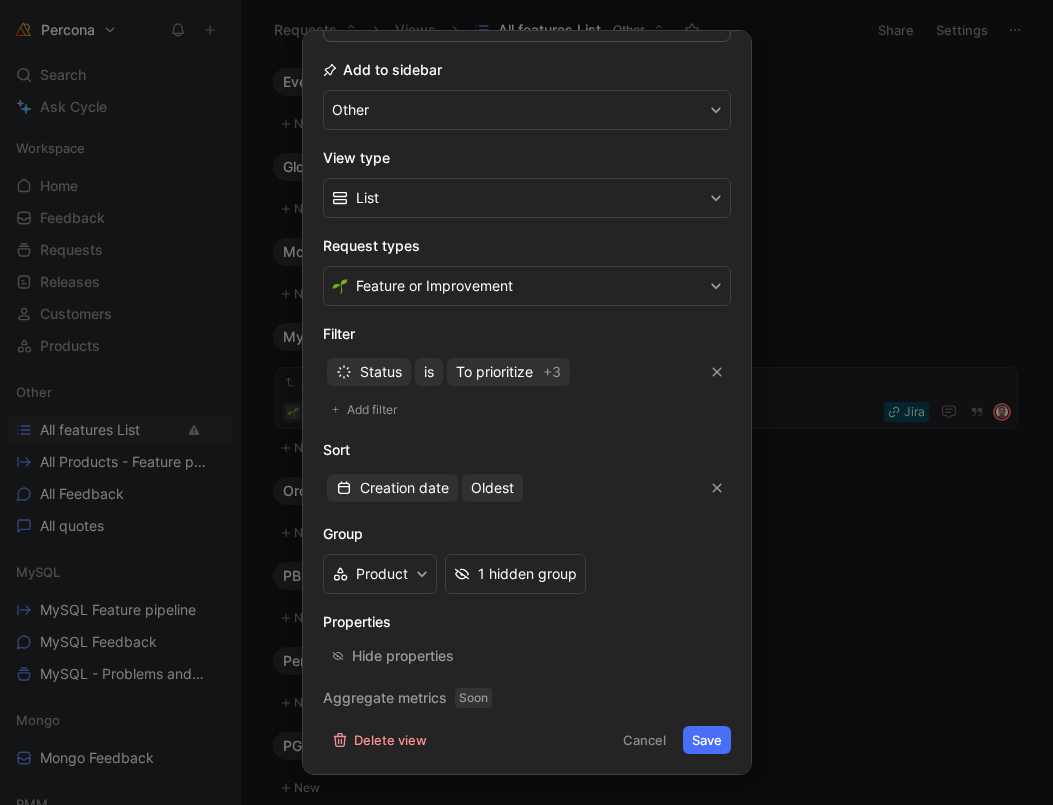 click on "Group Product 1 hidden group" at bounding box center (527, 558) 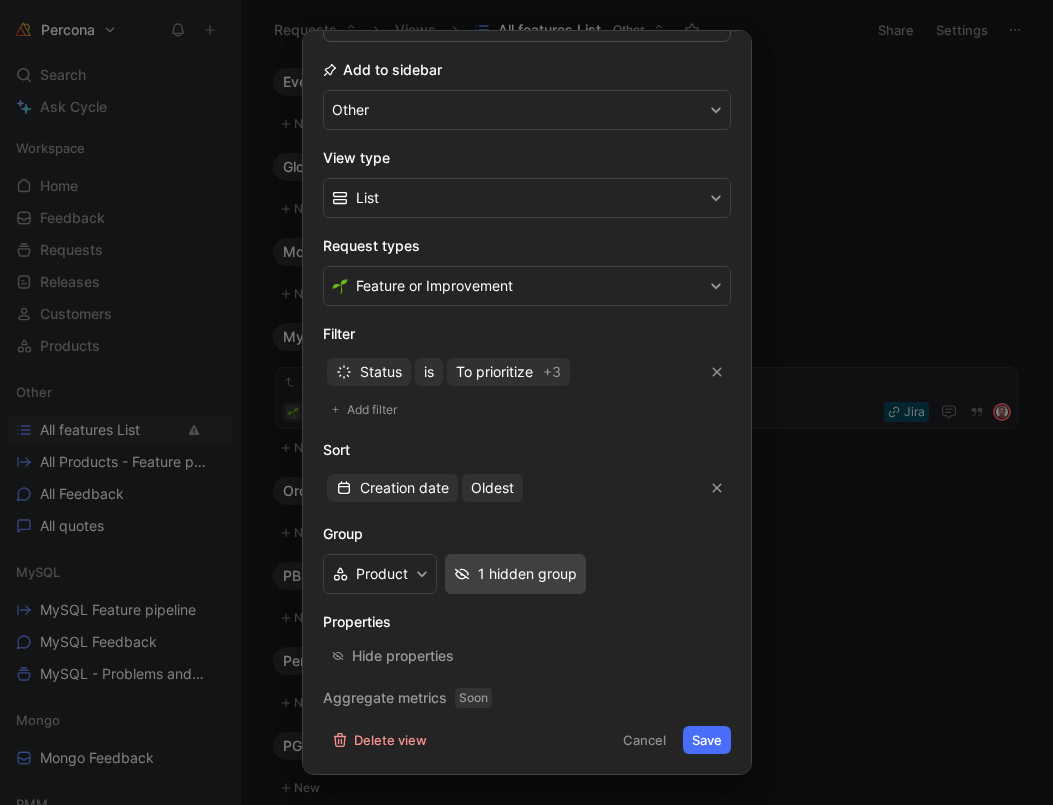 click on "1 hidden group" at bounding box center (527, 574) 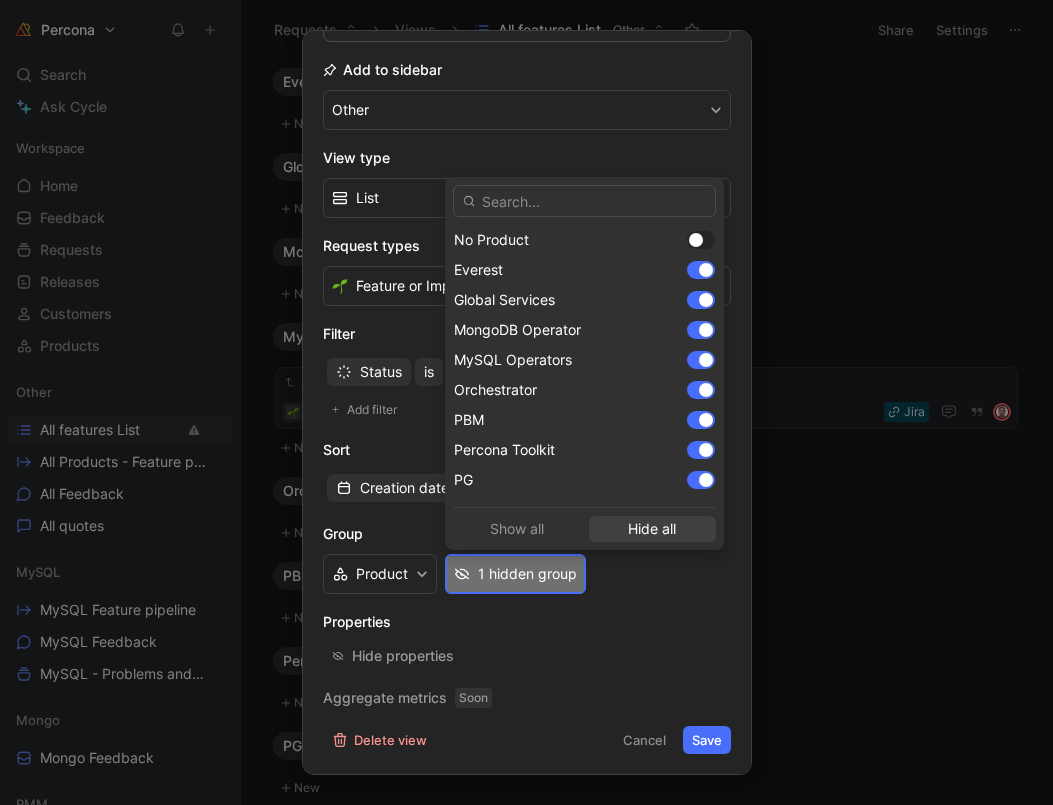 click on "Hide all" at bounding box center (653, 529) 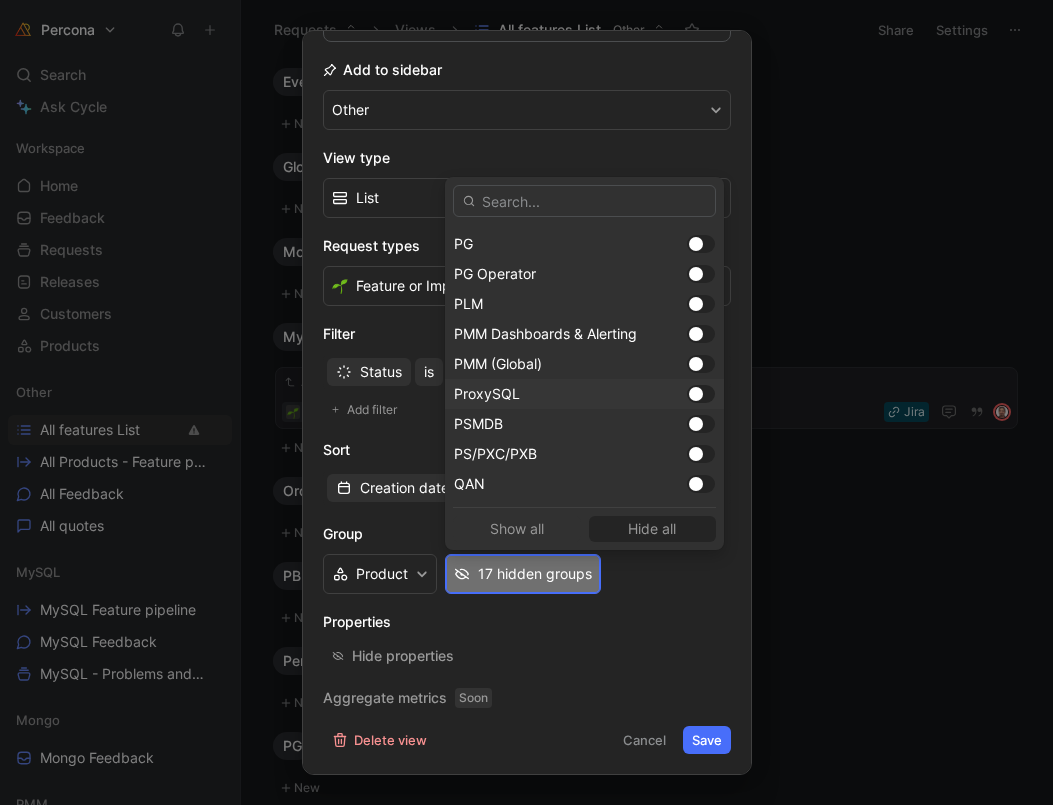 scroll, scrollTop: 236, scrollLeft: 0, axis: vertical 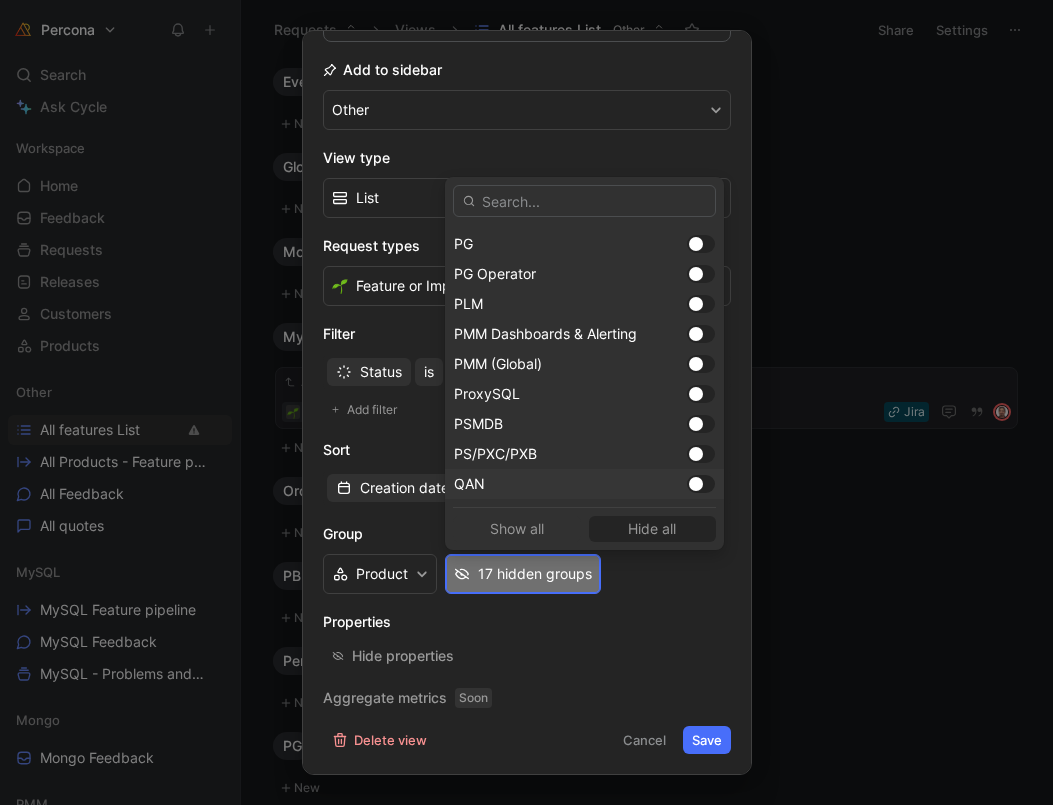 click at bounding box center (696, 484) 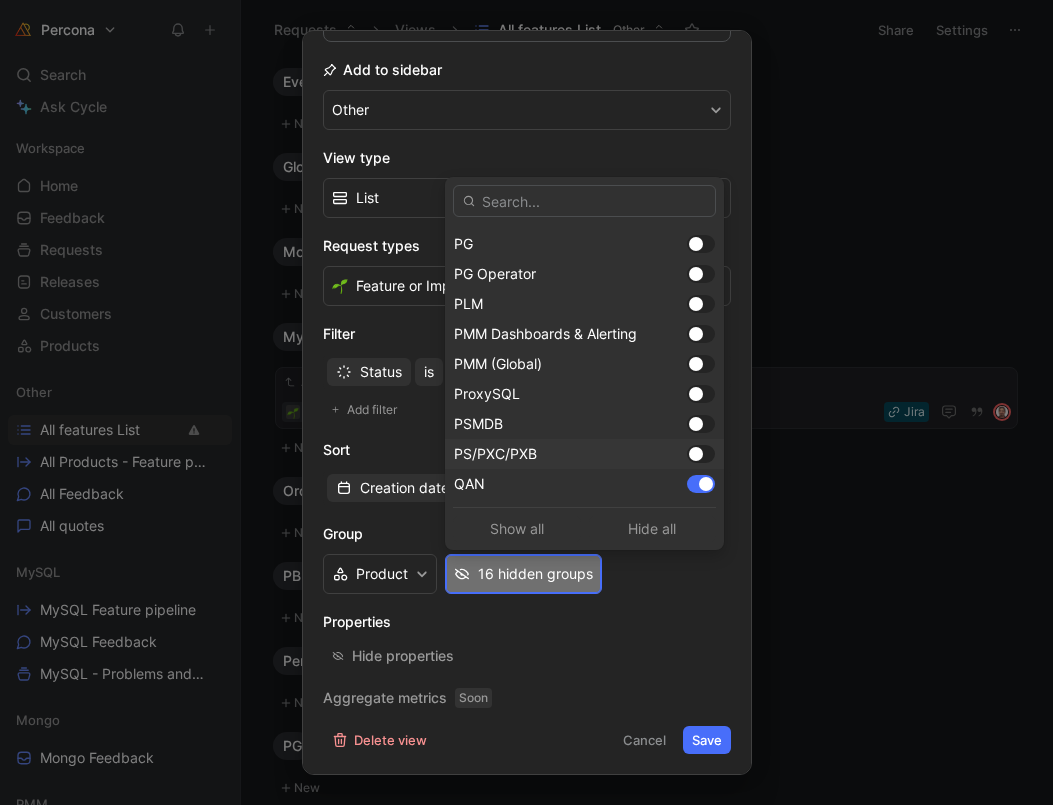 click at bounding box center [701, 454] 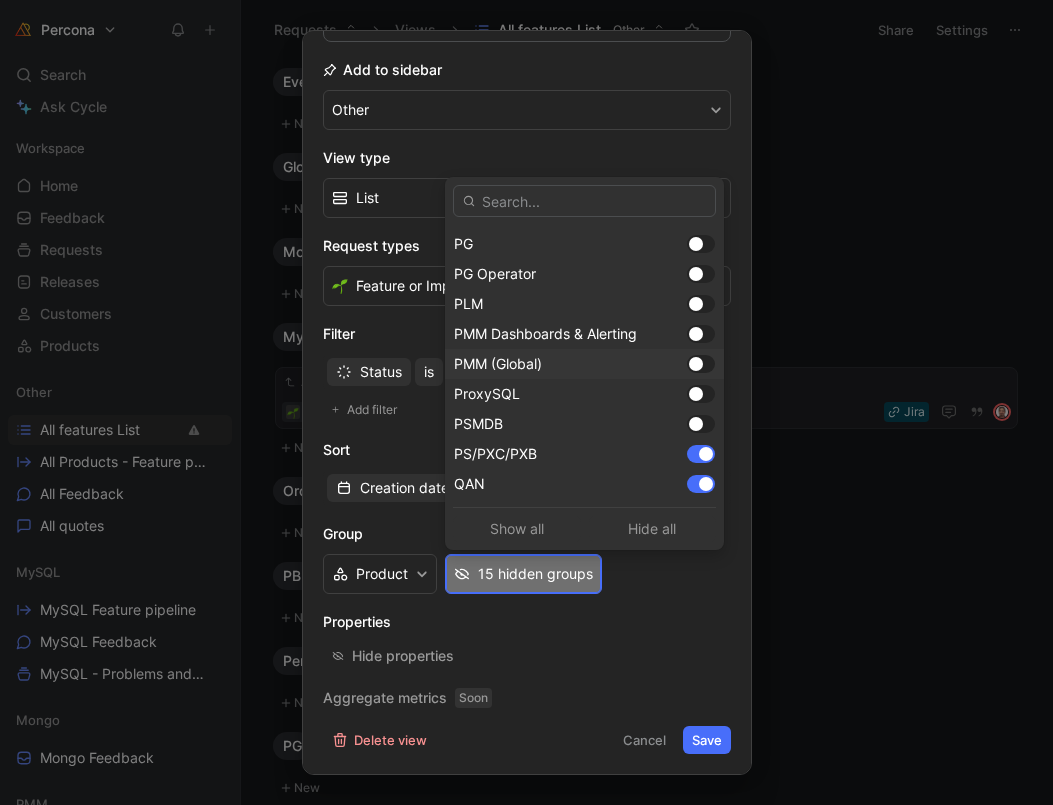 click at bounding box center [696, 364] 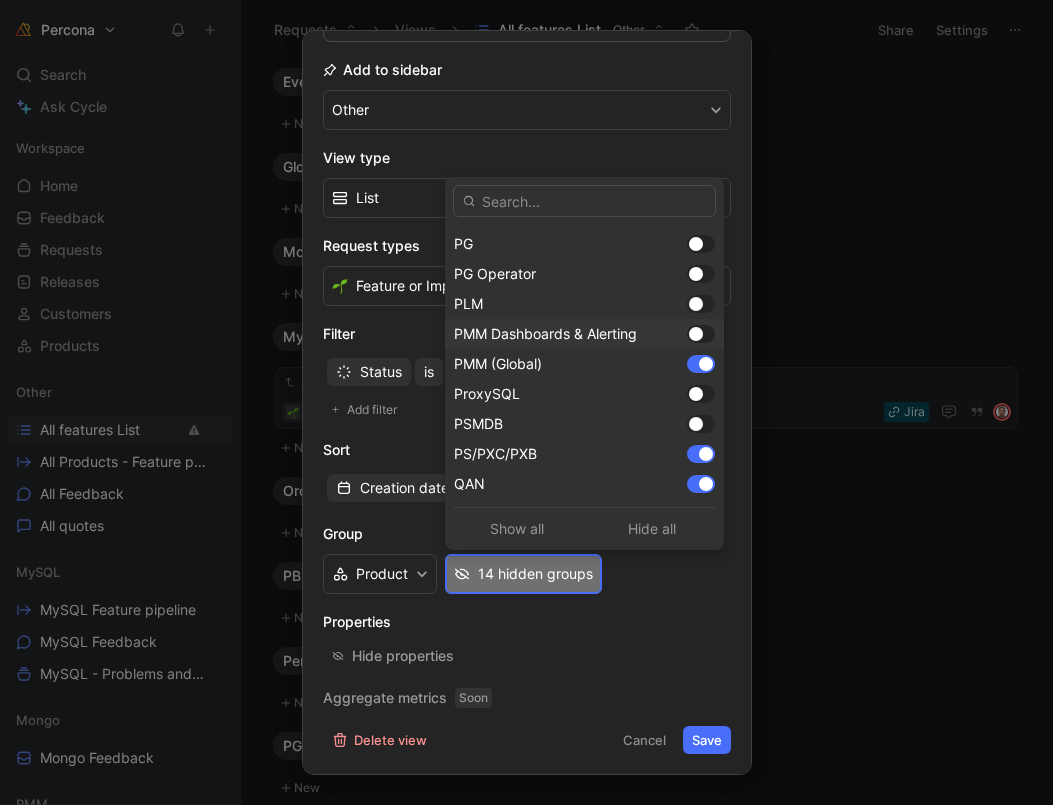 click at bounding box center [701, 334] 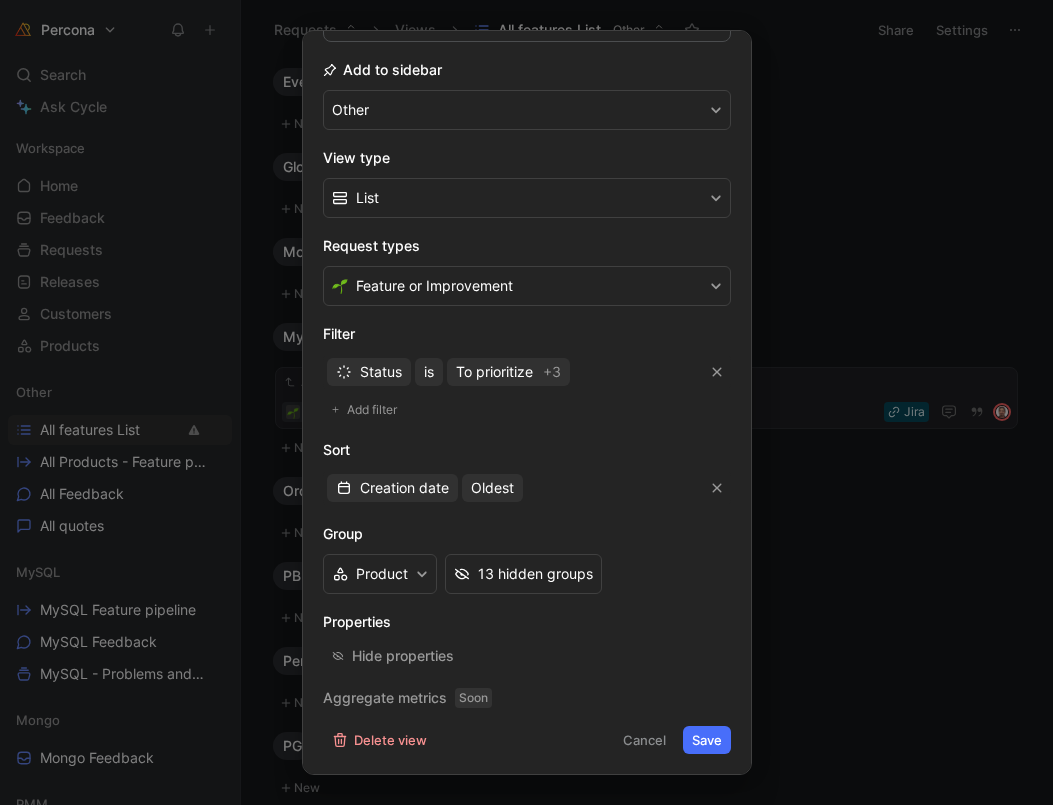 click on "Save" at bounding box center (707, 740) 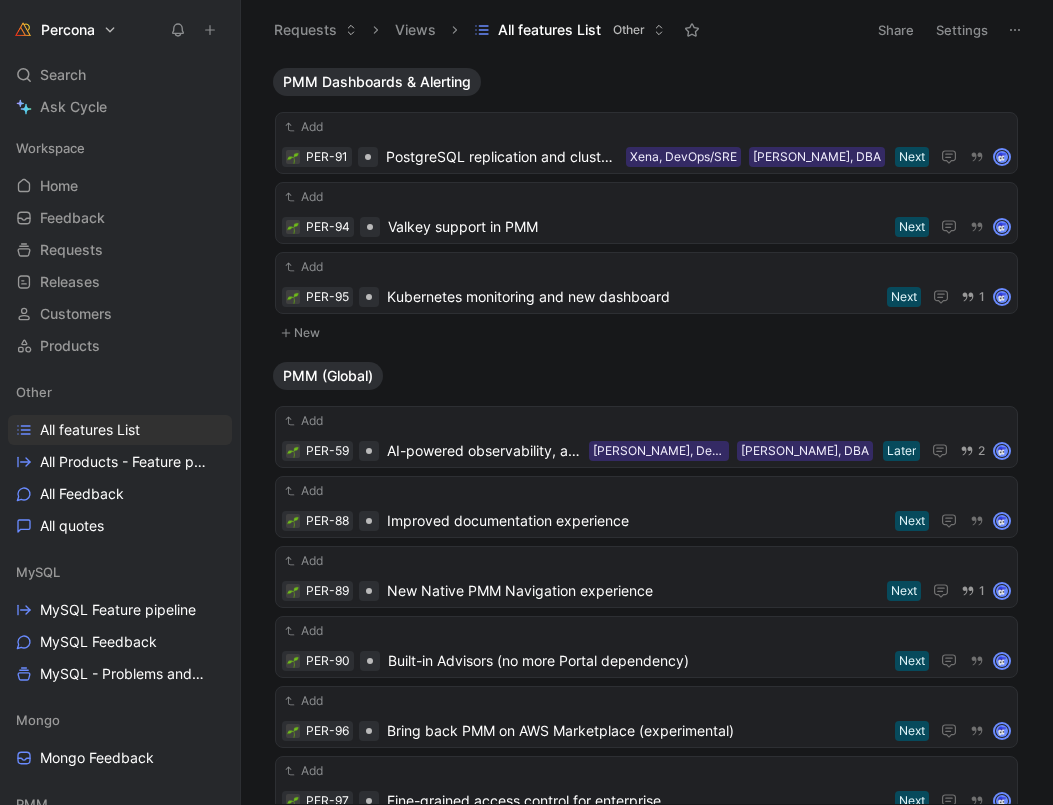 scroll, scrollTop: 0, scrollLeft: 0, axis: both 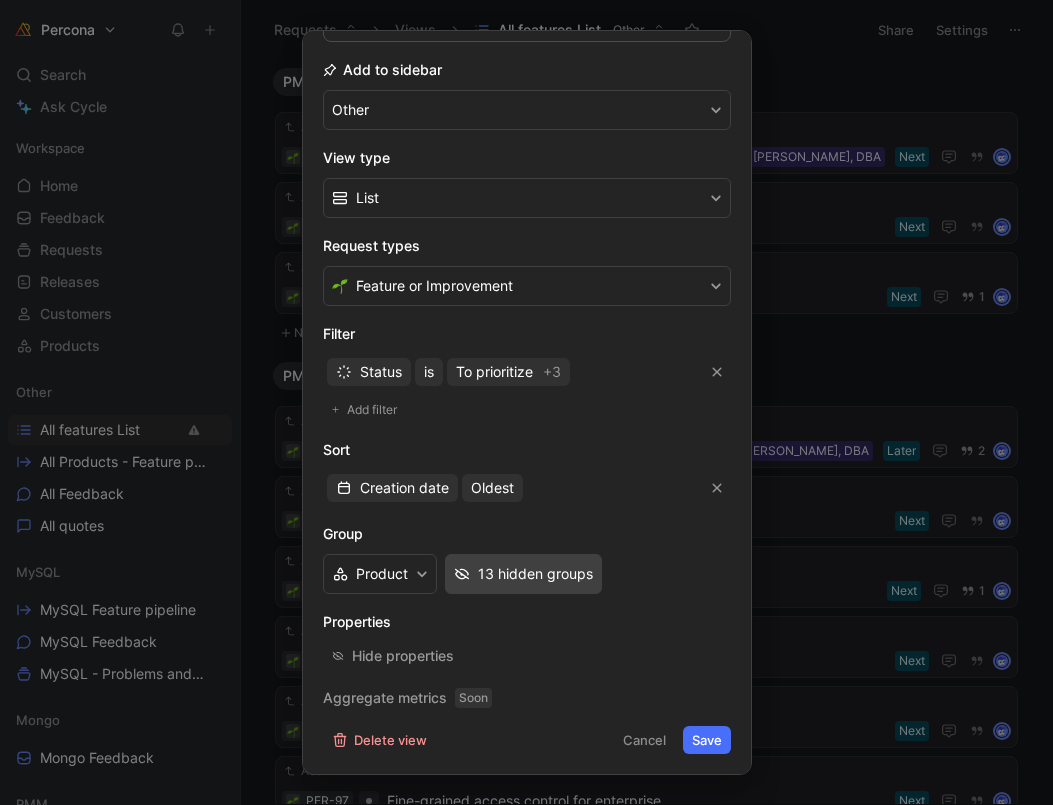 click on "13 hidden groups" at bounding box center [535, 574] 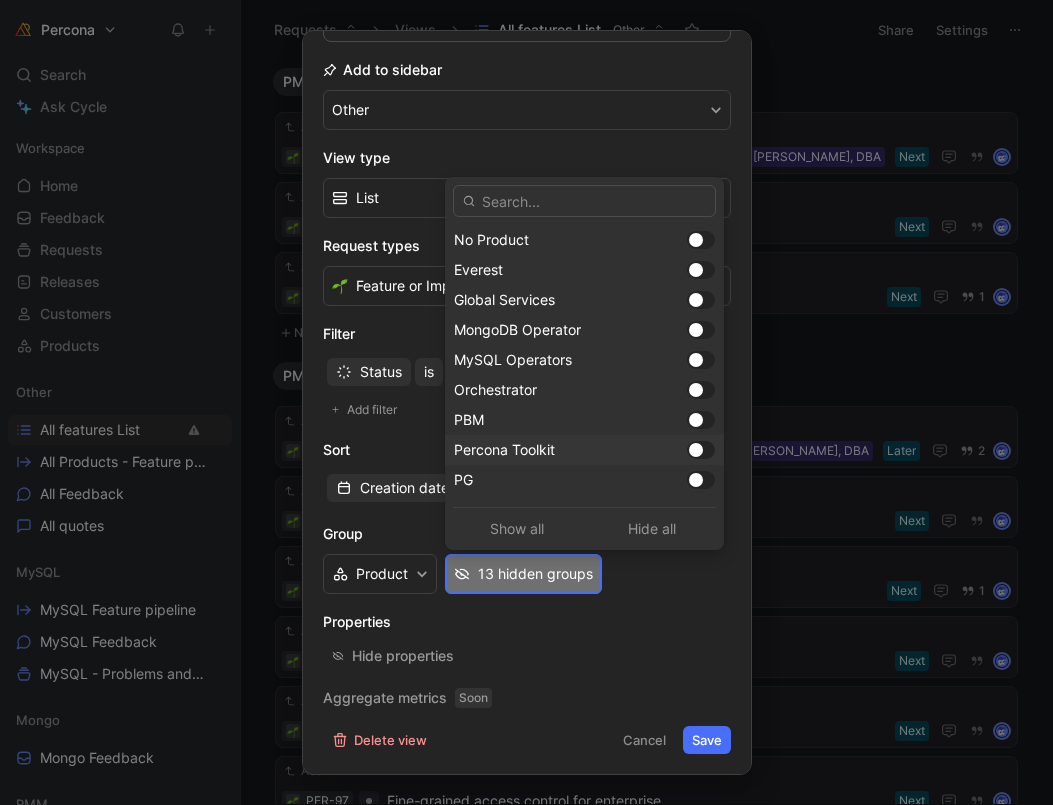 click at bounding box center [696, 450] 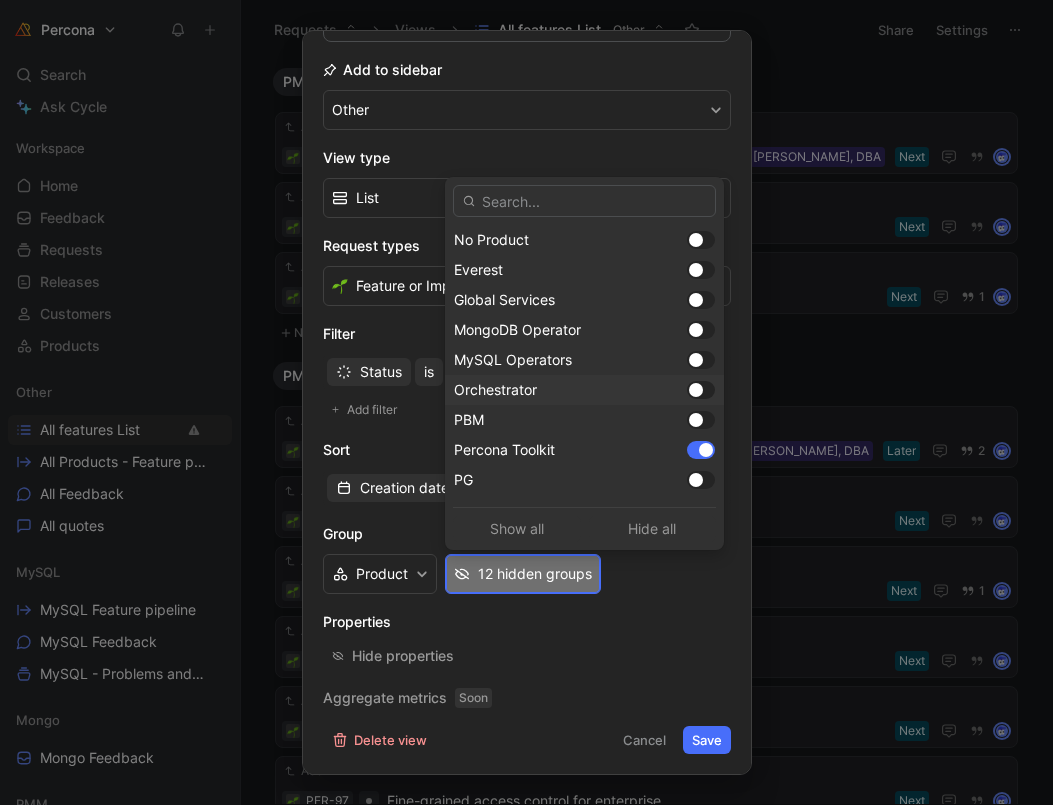 click at bounding box center [696, 390] 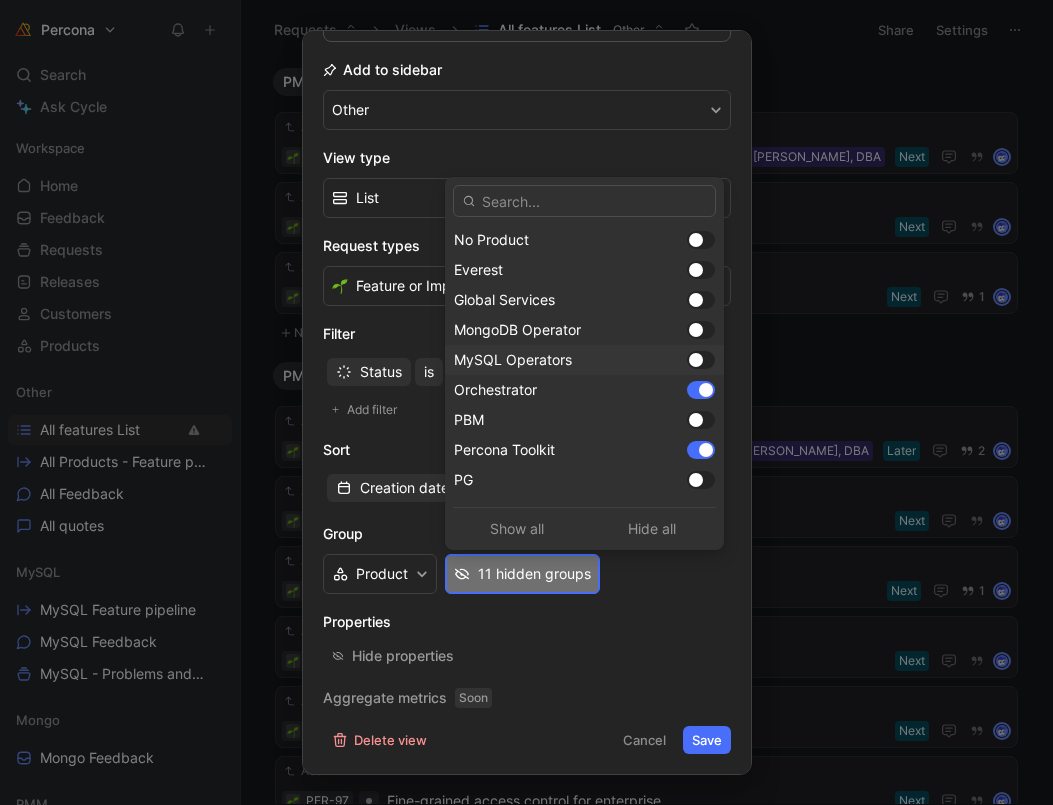 click at bounding box center (696, 360) 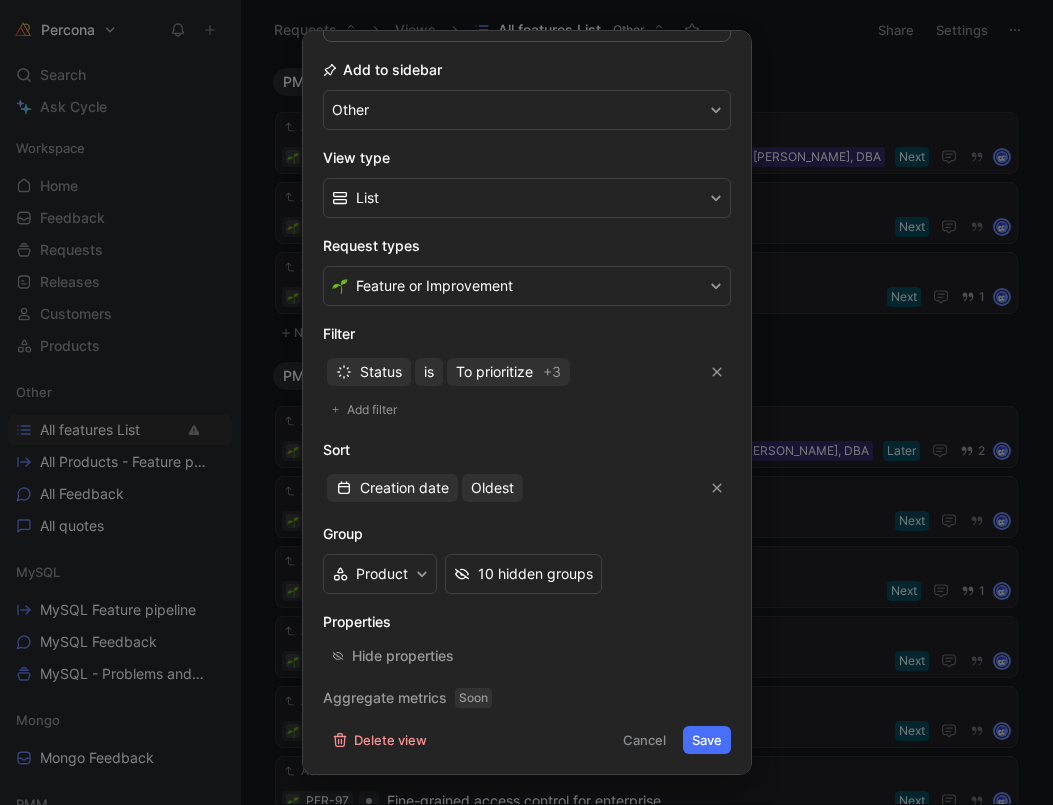 click on "Save" at bounding box center (707, 740) 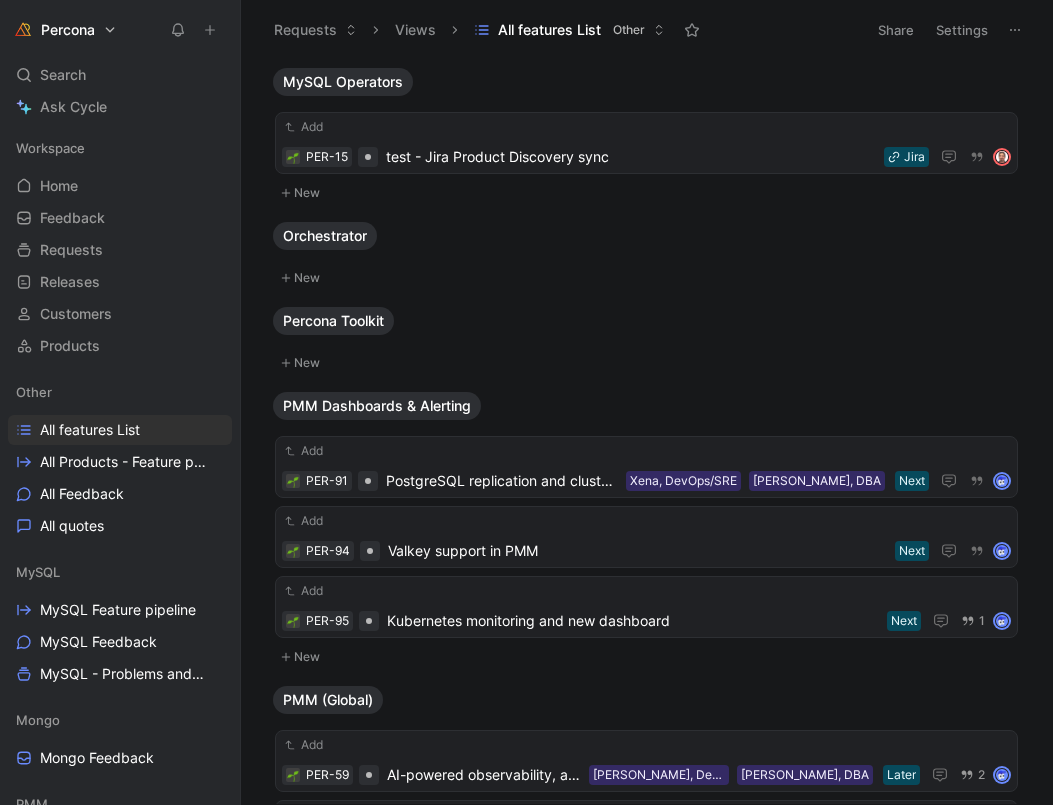 click on "Settings" at bounding box center [962, 30] 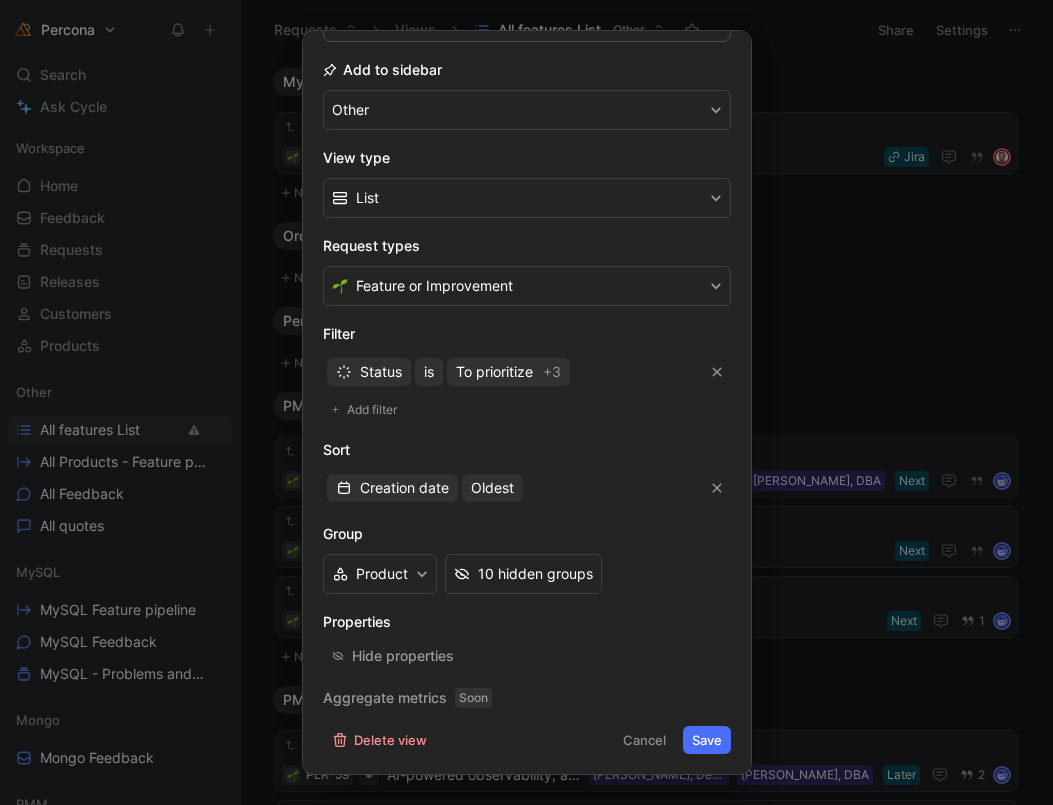 scroll, scrollTop: 207, scrollLeft: 0, axis: vertical 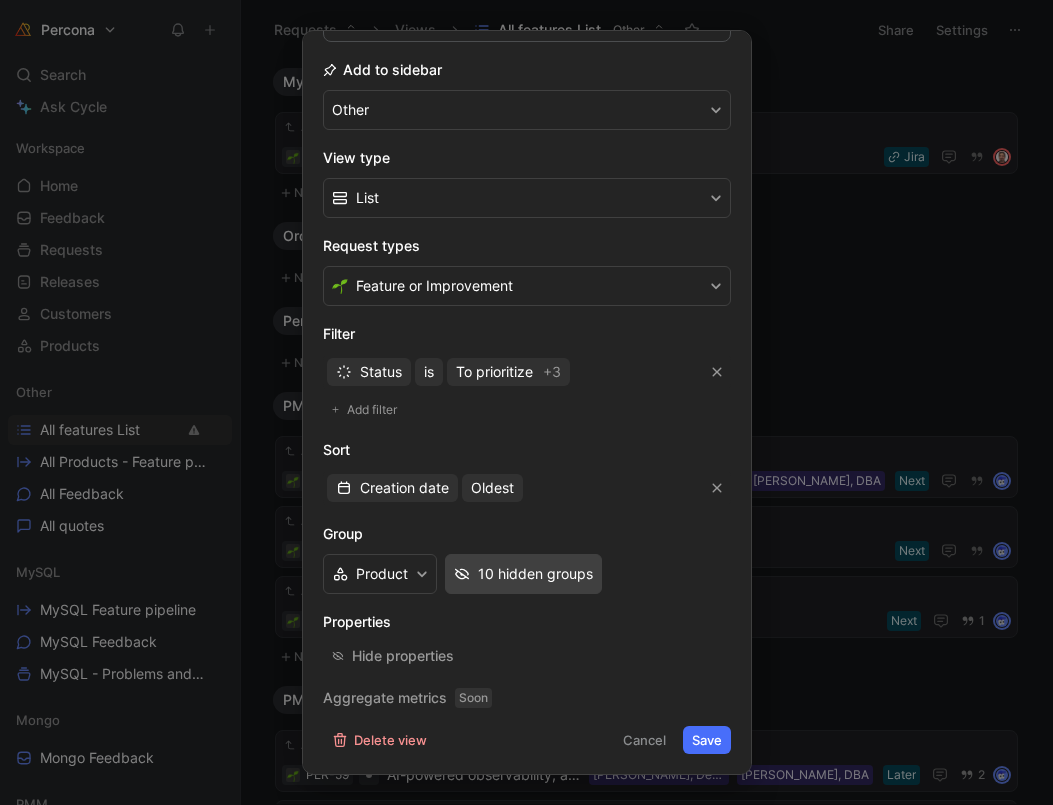 click on "10 hidden groups" at bounding box center [535, 574] 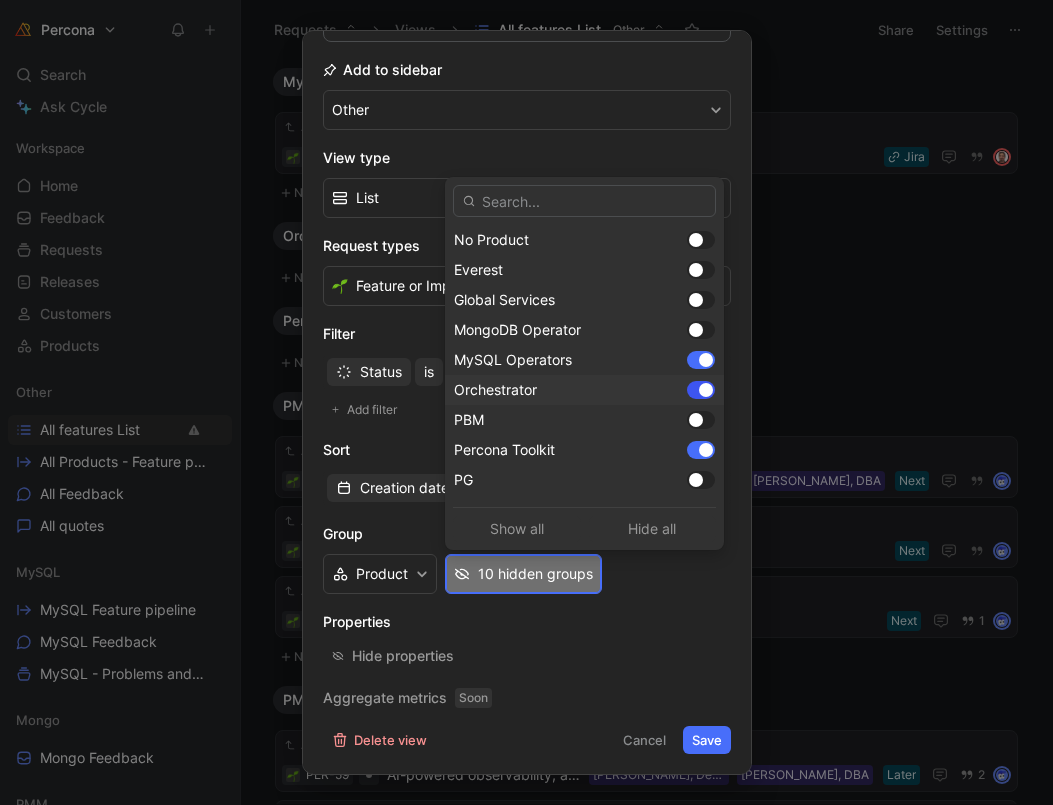 click at bounding box center (701, 390) 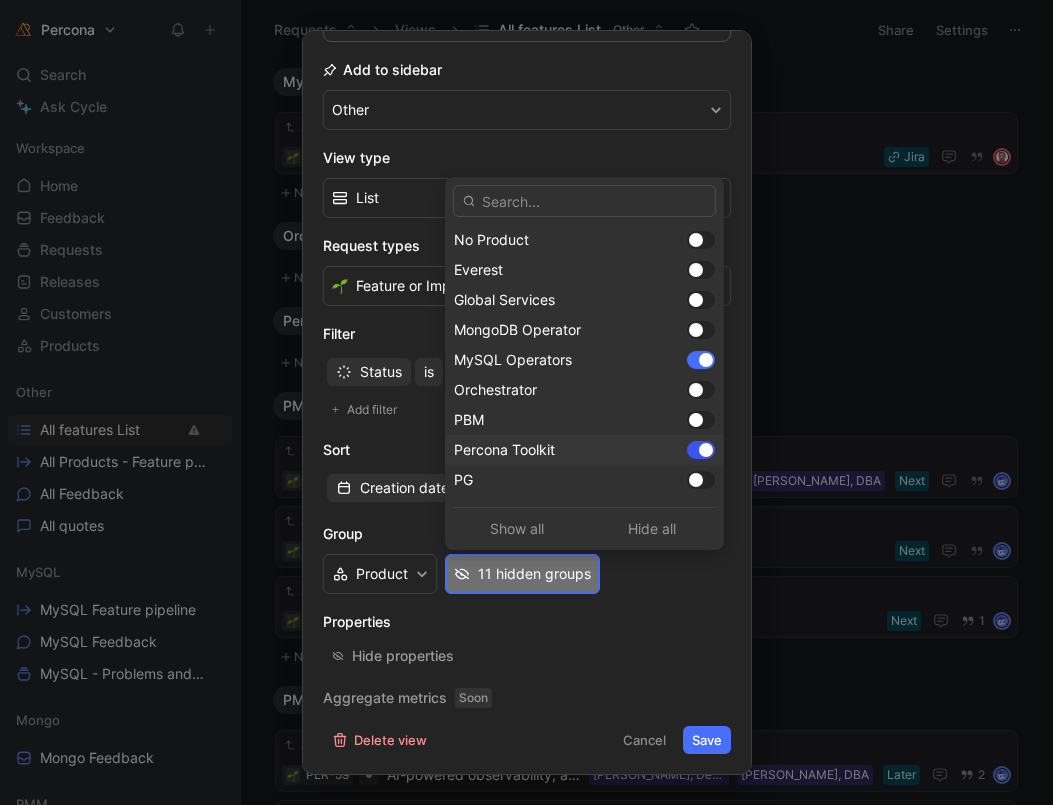 click at bounding box center (706, 450) 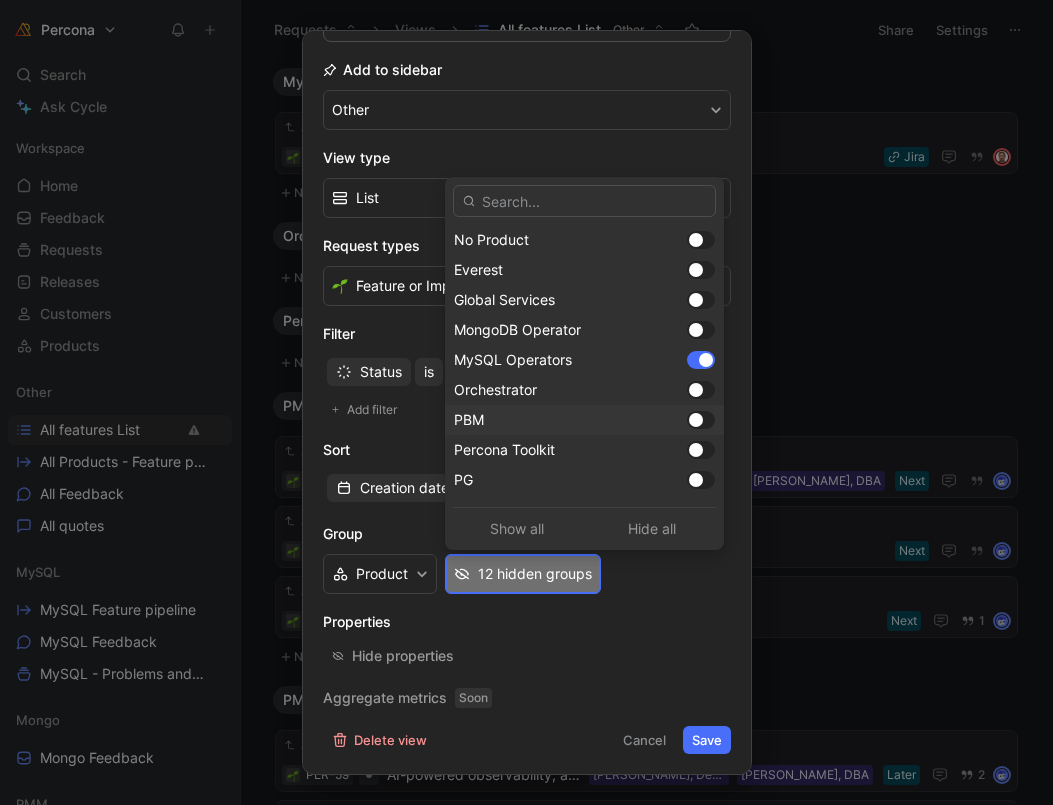 click at bounding box center [696, 420] 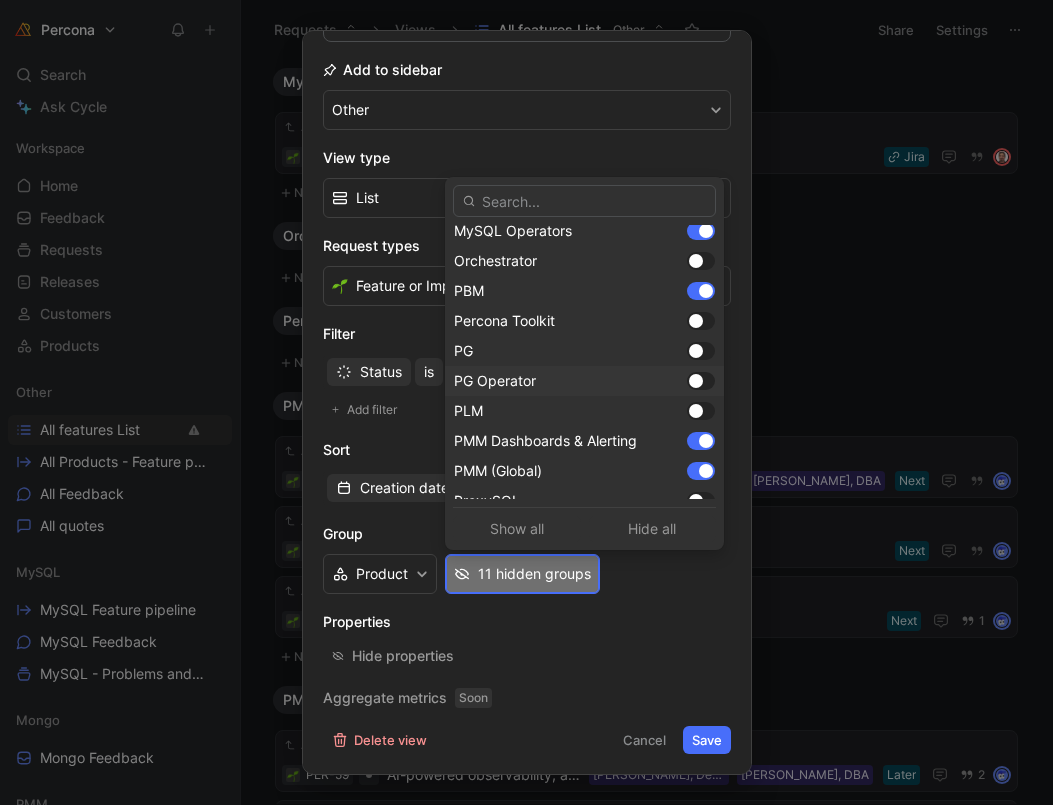 scroll, scrollTop: 131, scrollLeft: 0, axis: vertical 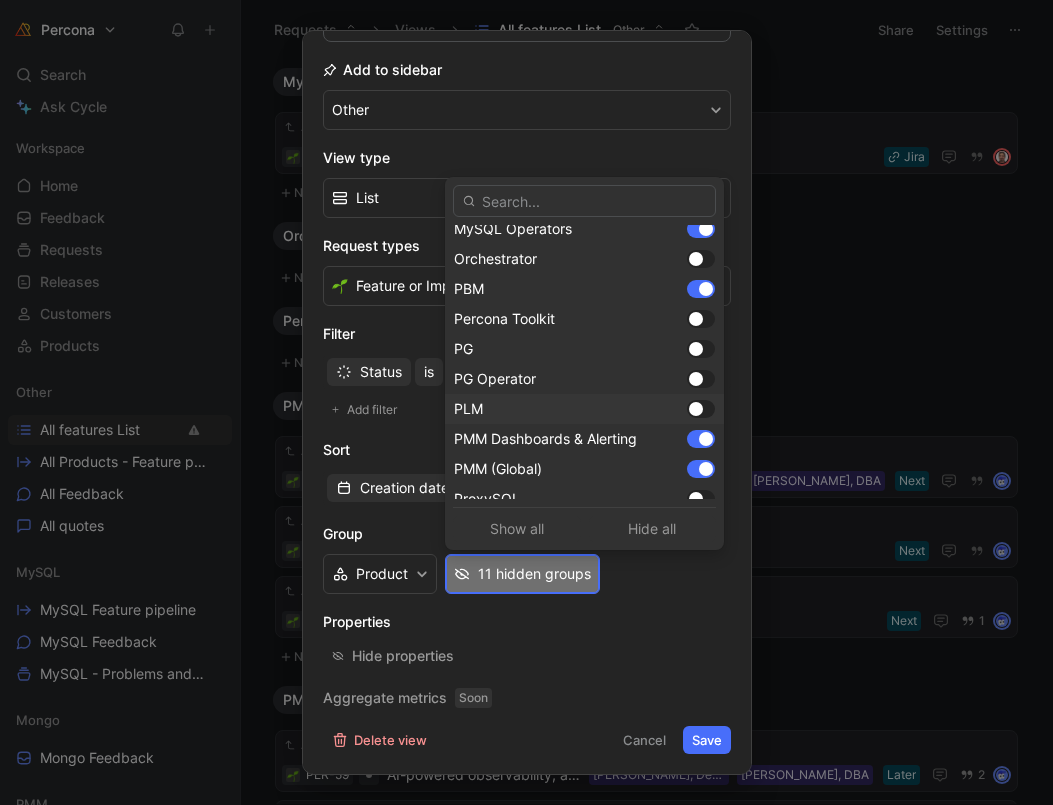 click at bounding box center [696, 409] 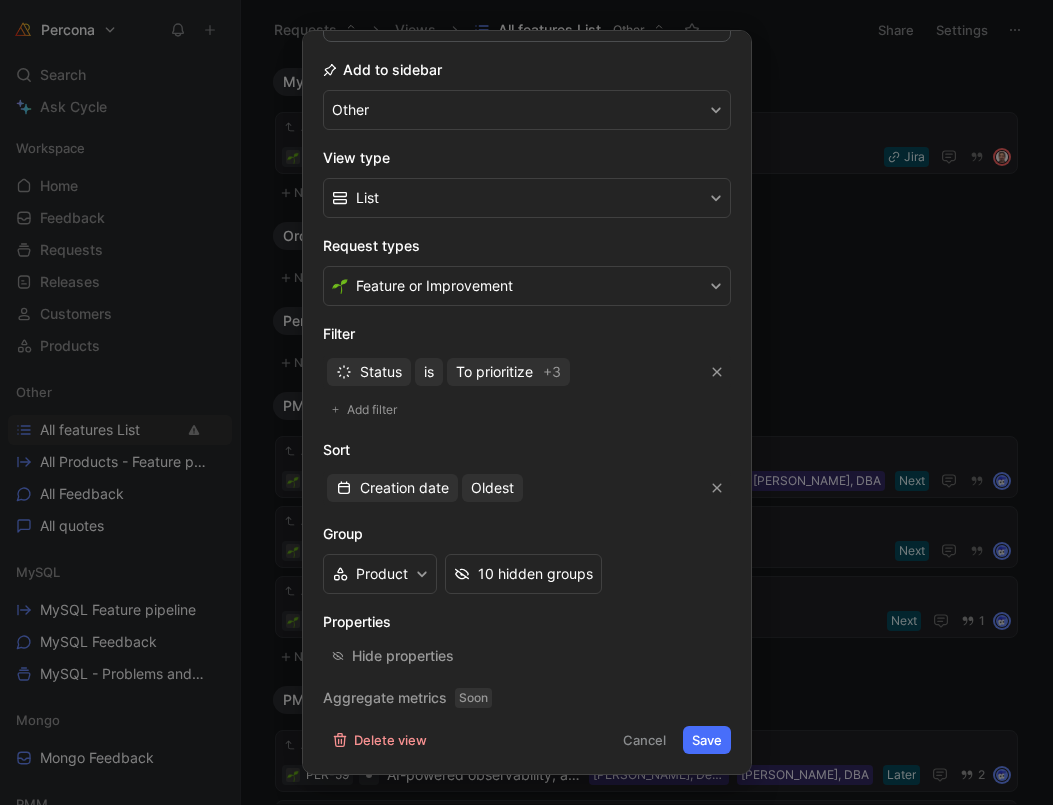 click on "Save" at bounding box center (707, 740) 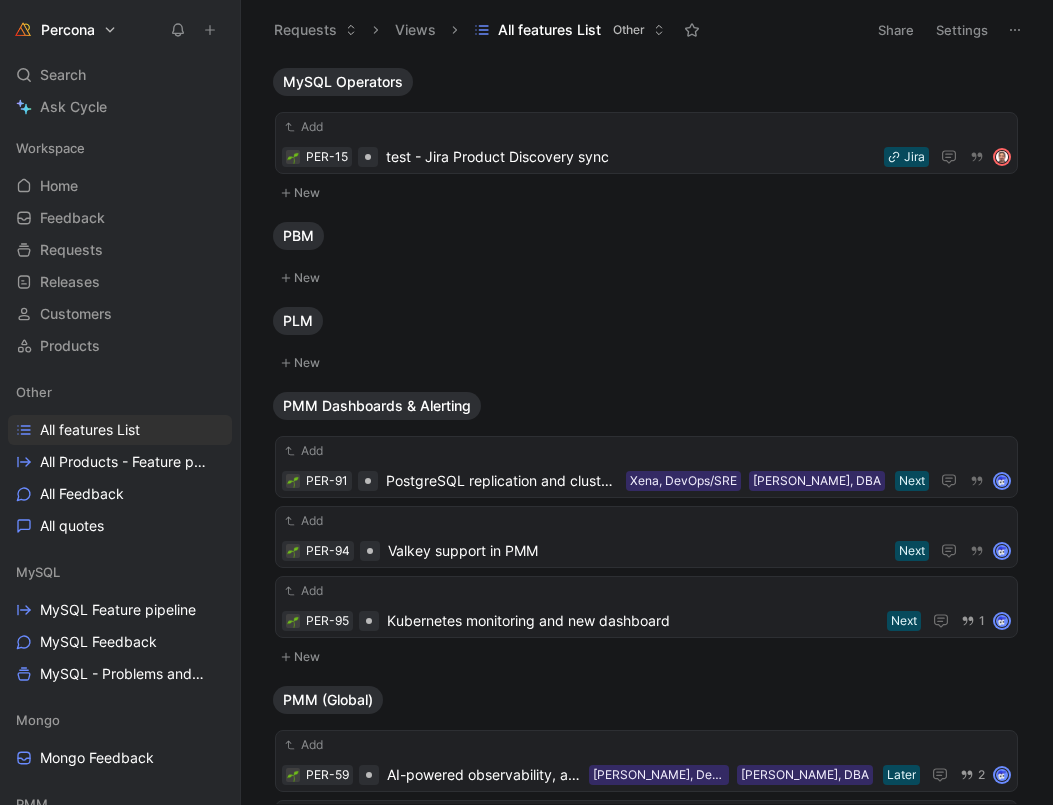 click on "Settings" at bounding box center [962, 30] 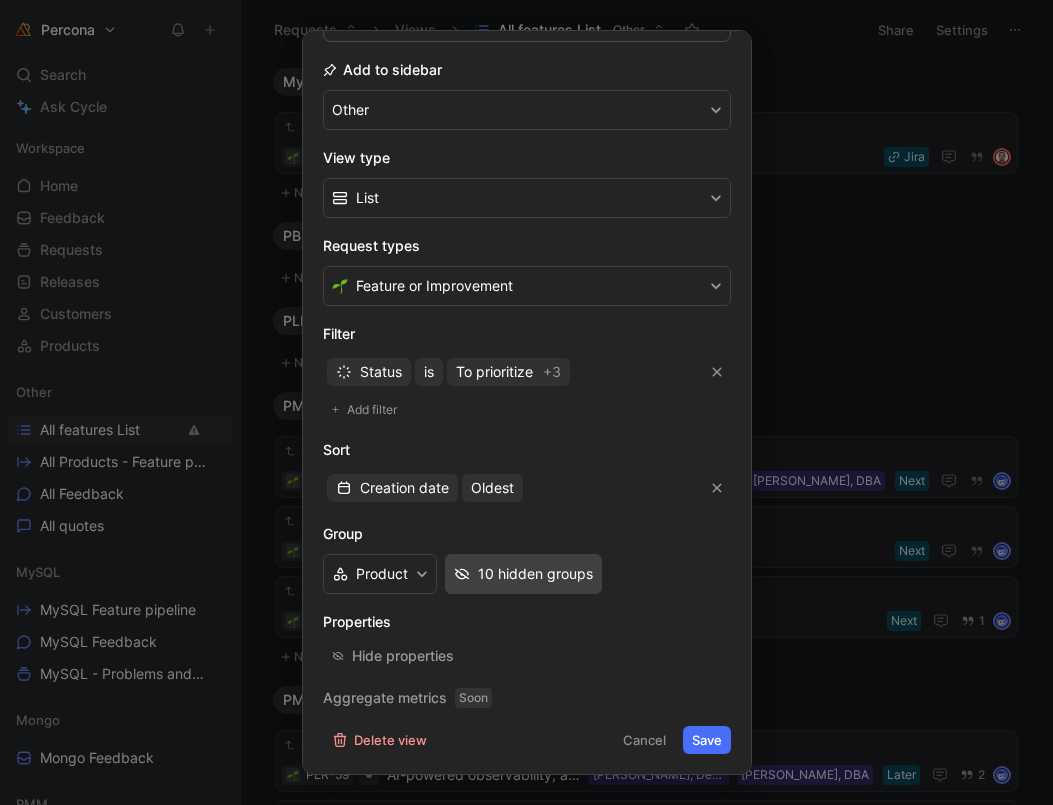 scroll, scrollTop: 207, scrollLeft: 0, axis: vertical 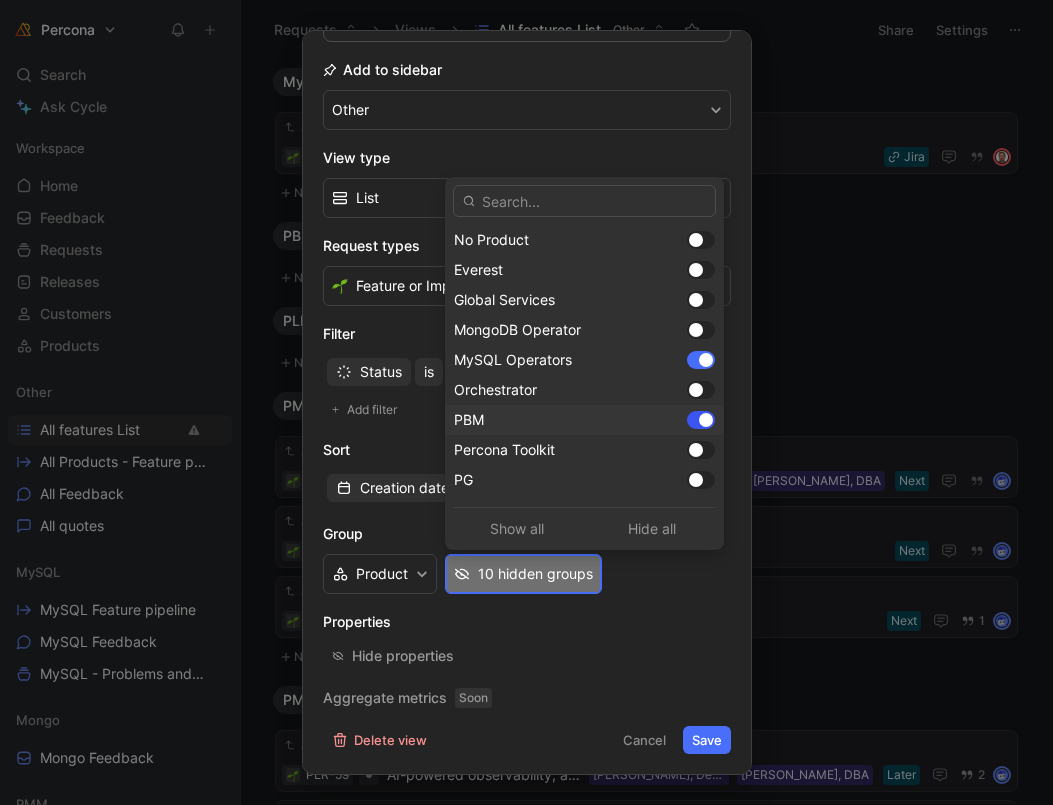 click at bounding box center (701, 420) 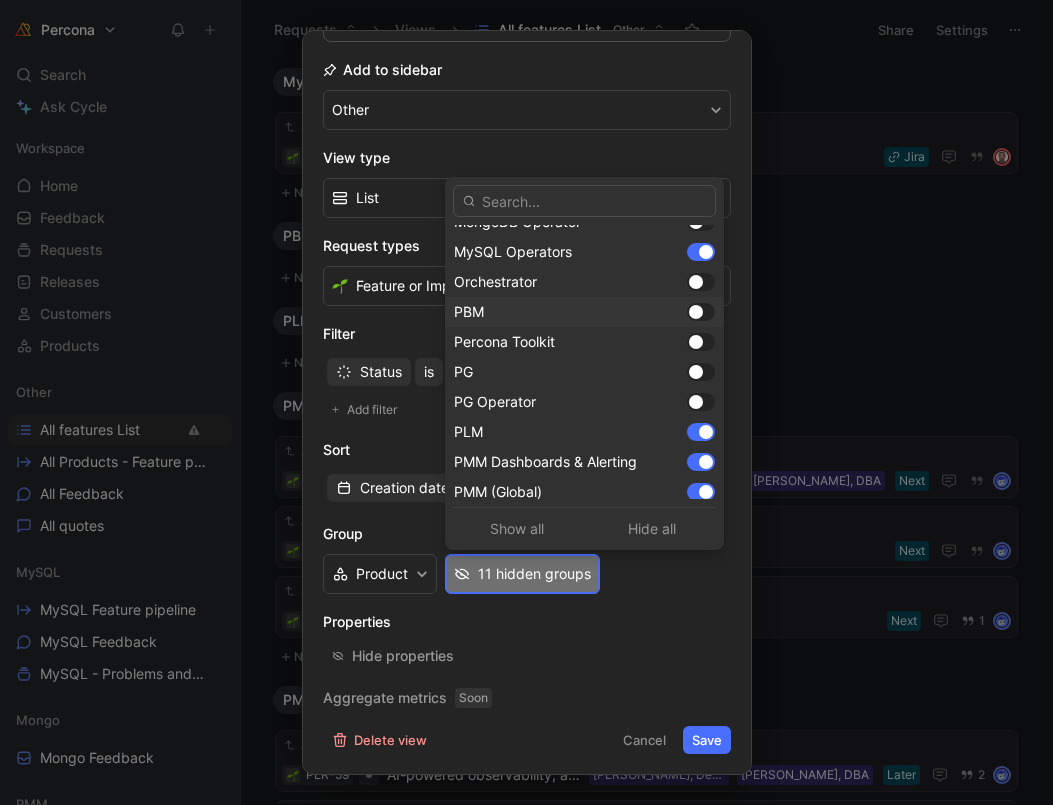 scroll, scrollTop: 132, scrollLeft: 0, axis: vertical 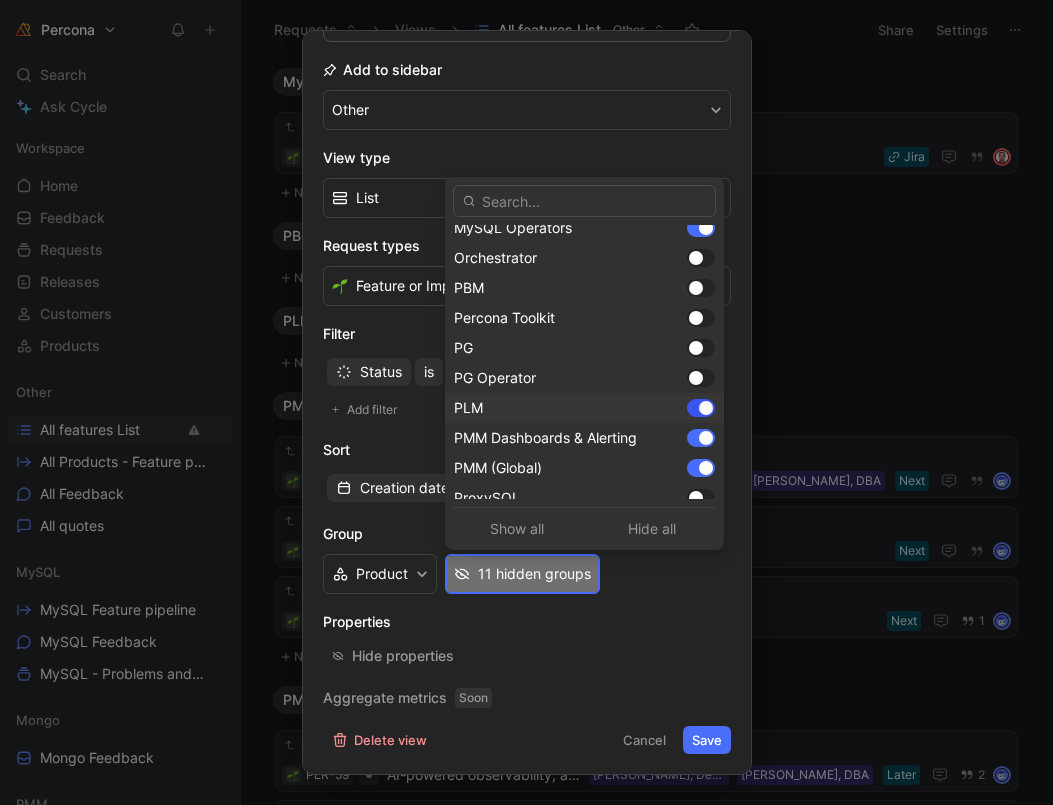 click at bounding box center (701, 408) 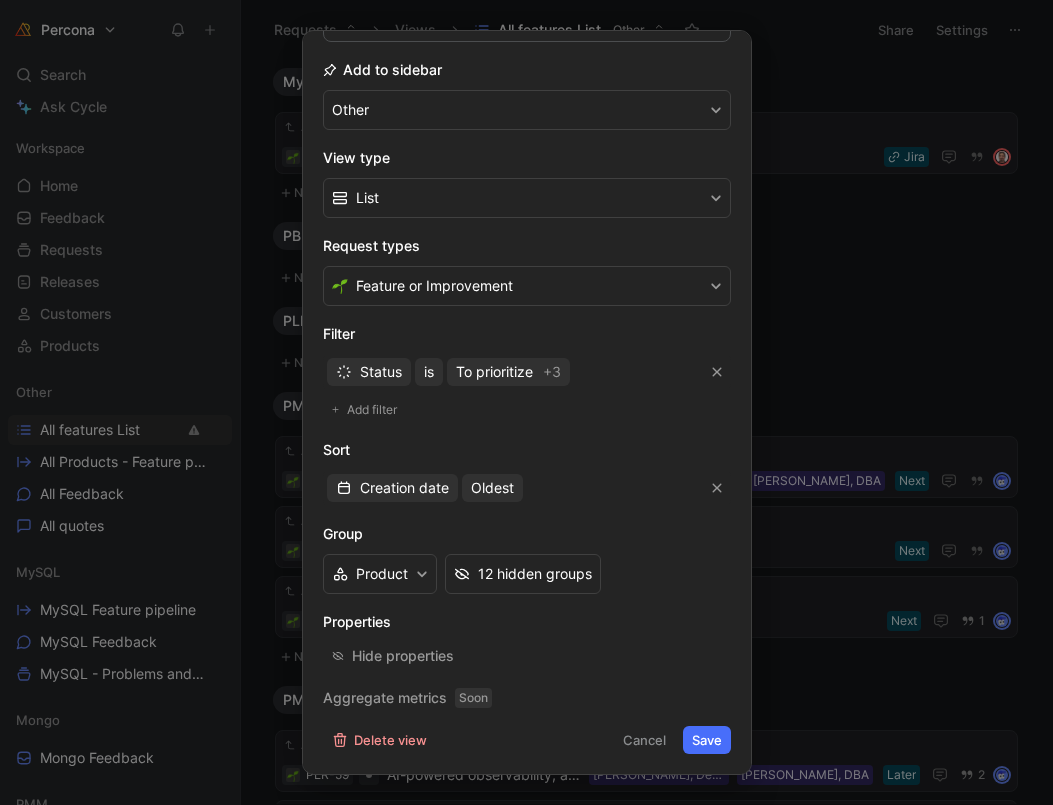 click on "Save" at bounding box center [707, 740] 